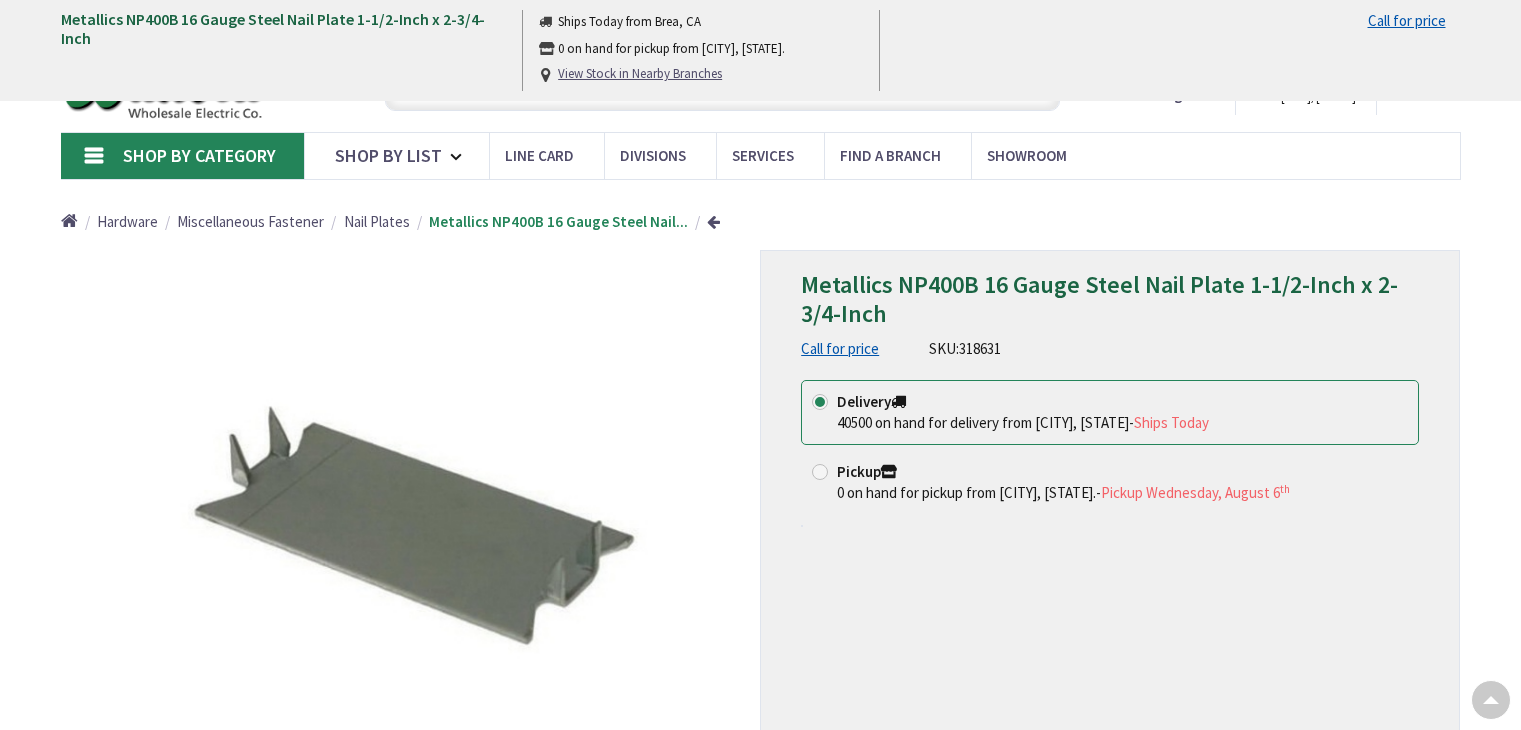 scroll, scrollTop: 1000, scrollLeft: 0, axis: vertical 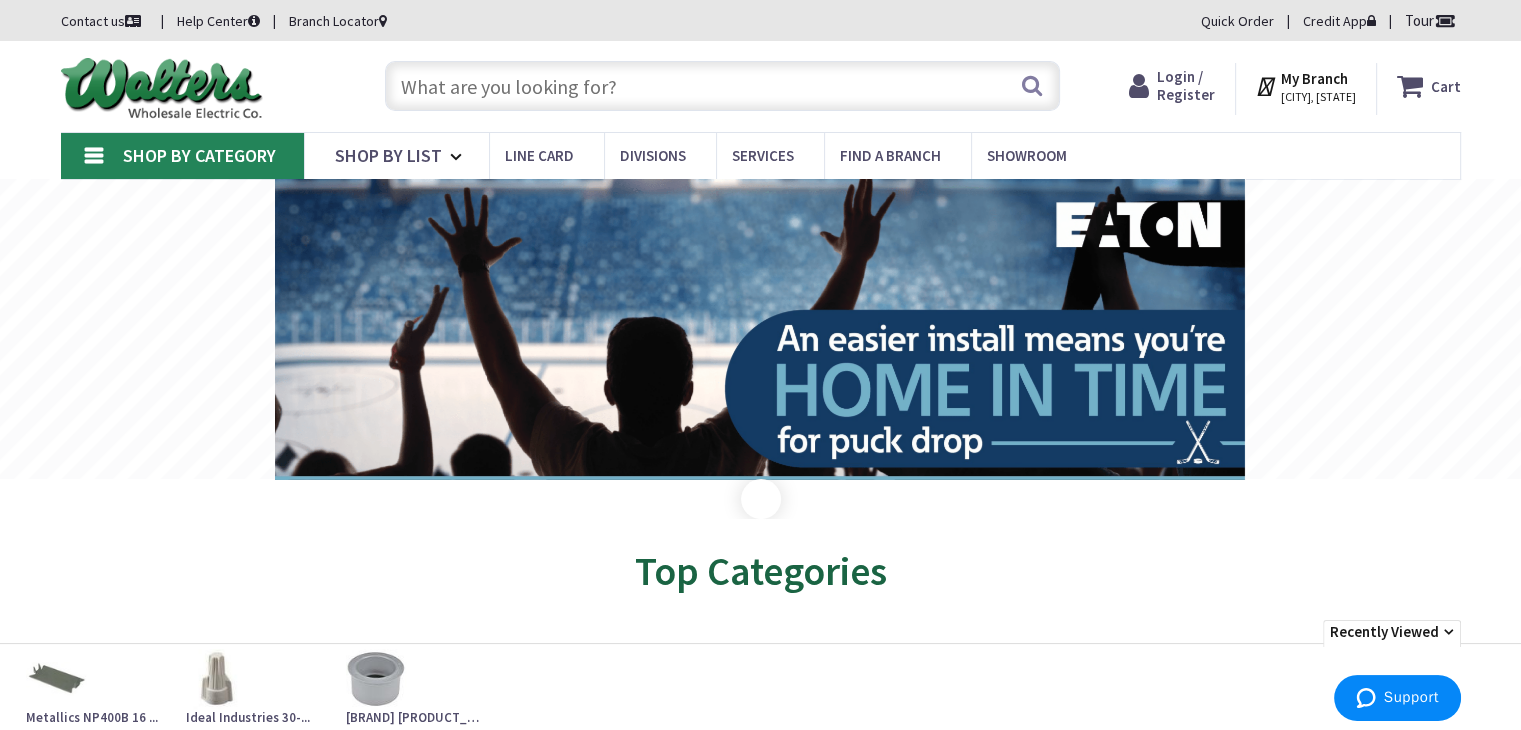 click at bounding box center [722, 86] 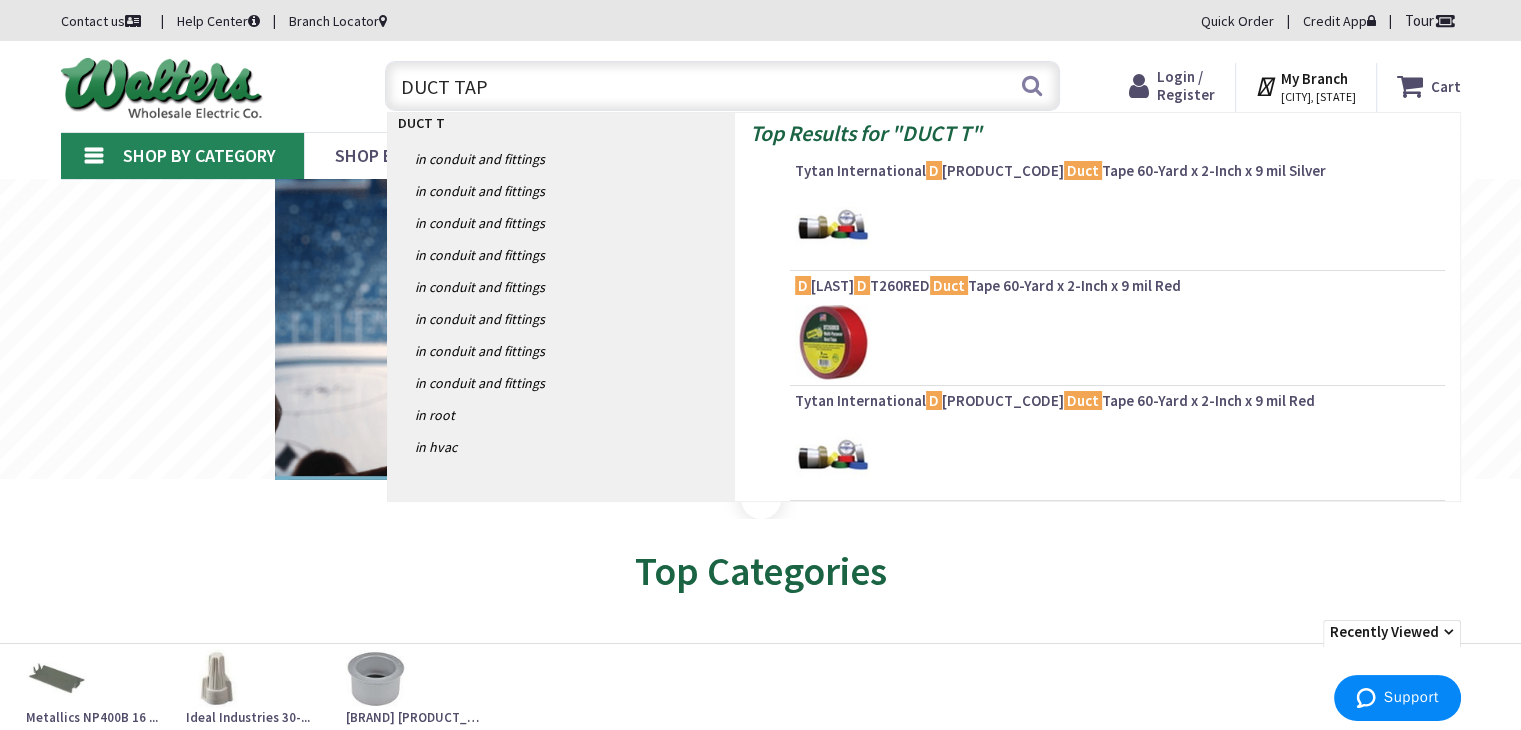 type on "DUCT TAPE" 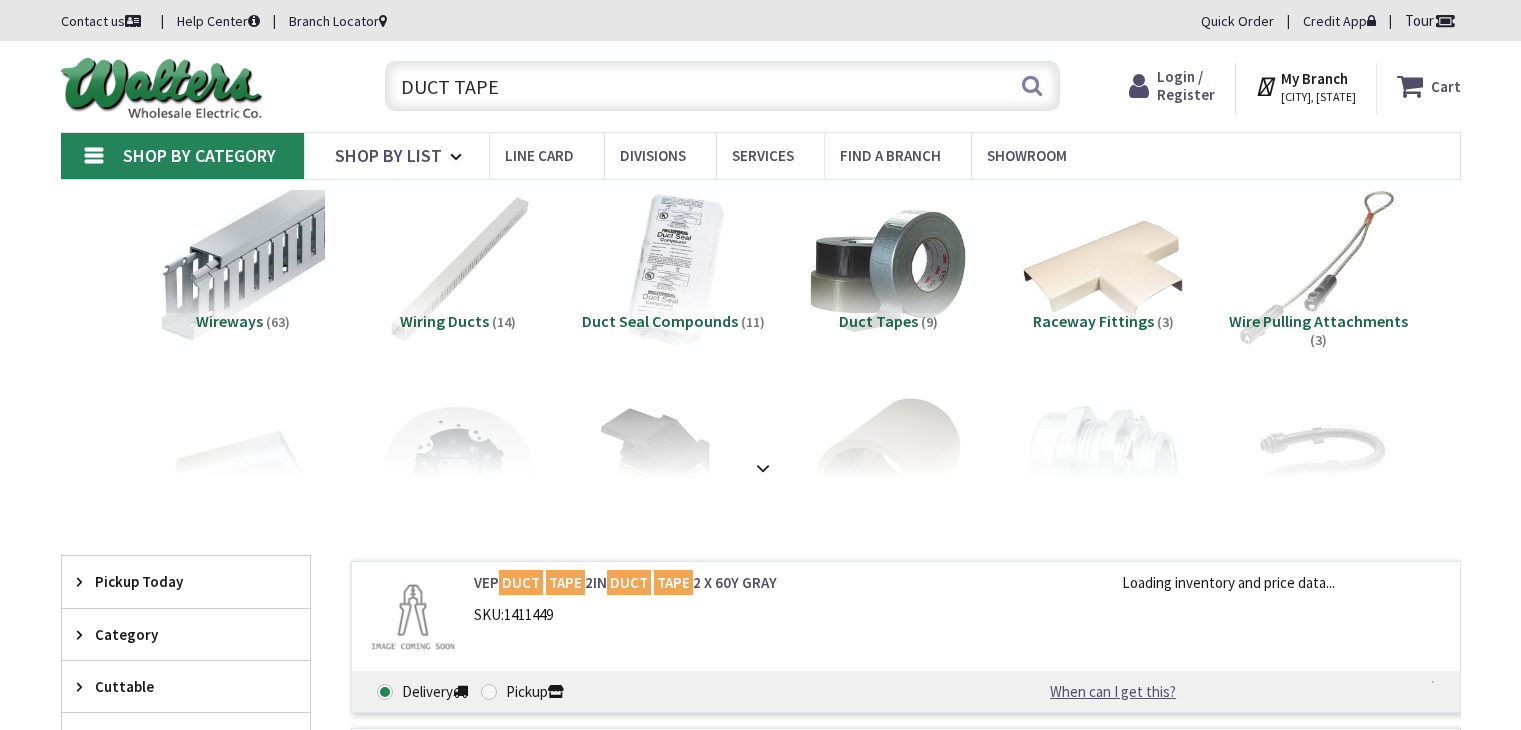 scroll, scrollTop: 0, scrollLeft: 0, axis: both 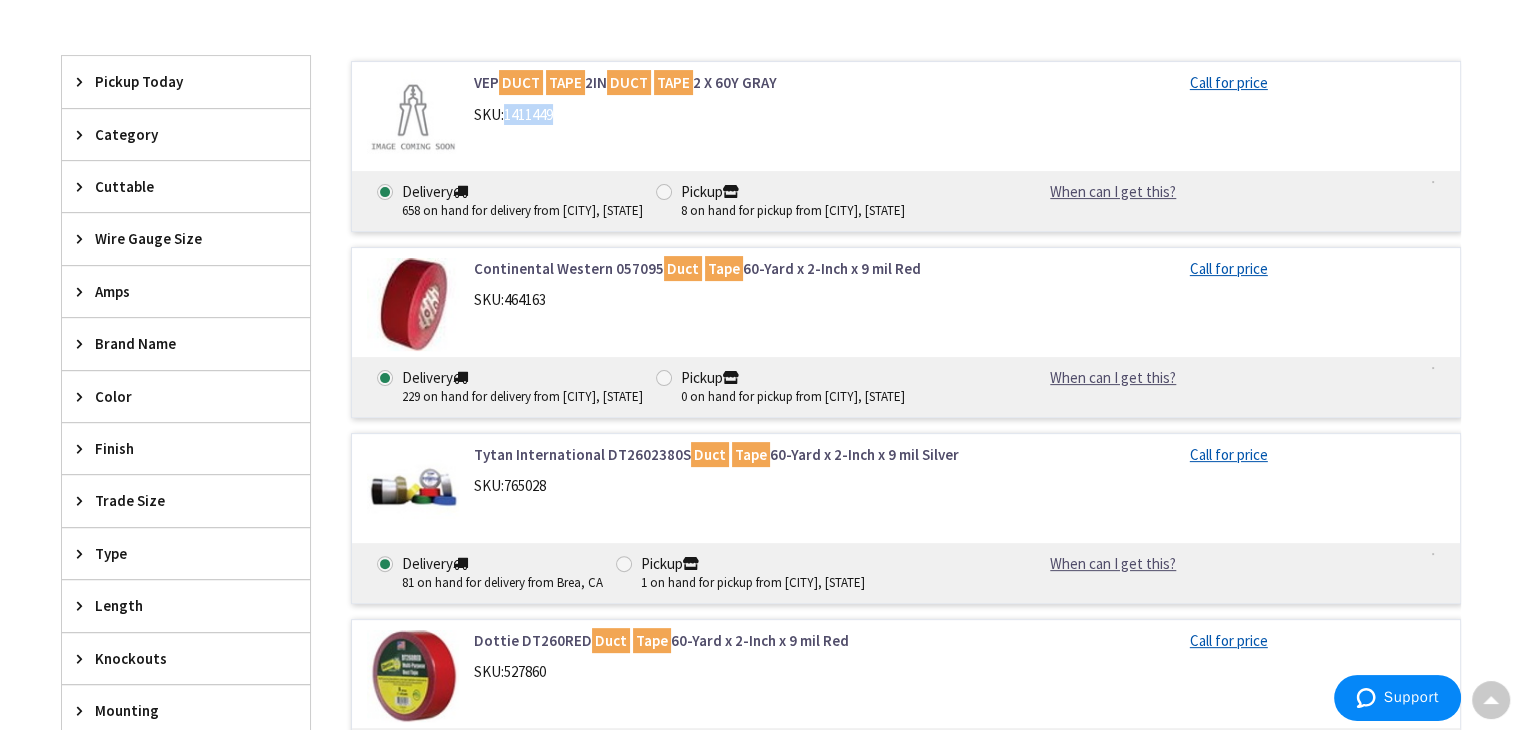 drag, startPoint x: 508, startPoint y: 110, endPoint x: 556, endPoint y: 116, distance: 48.373547 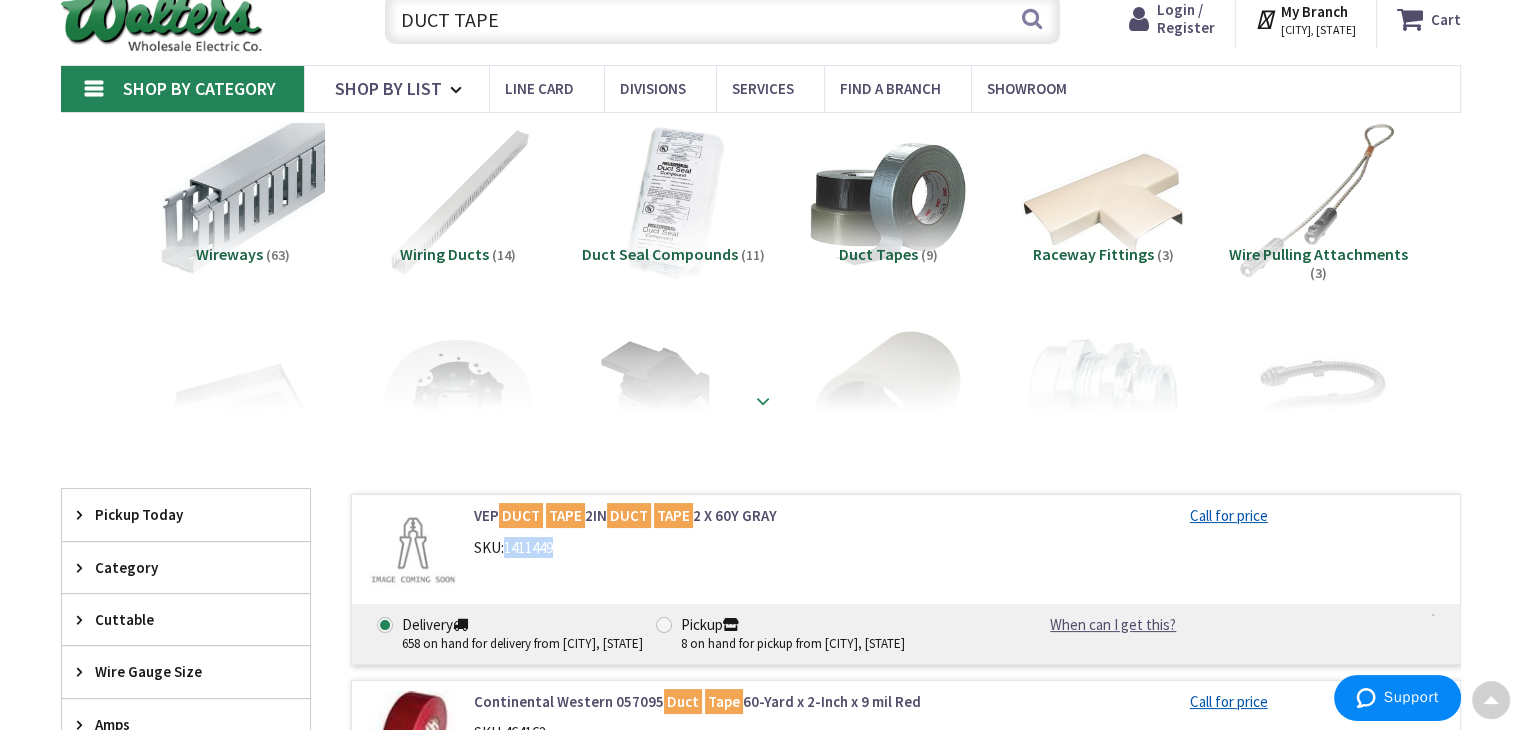 scroll, scrollTop: 0, scrollLeft: 0, axis: both 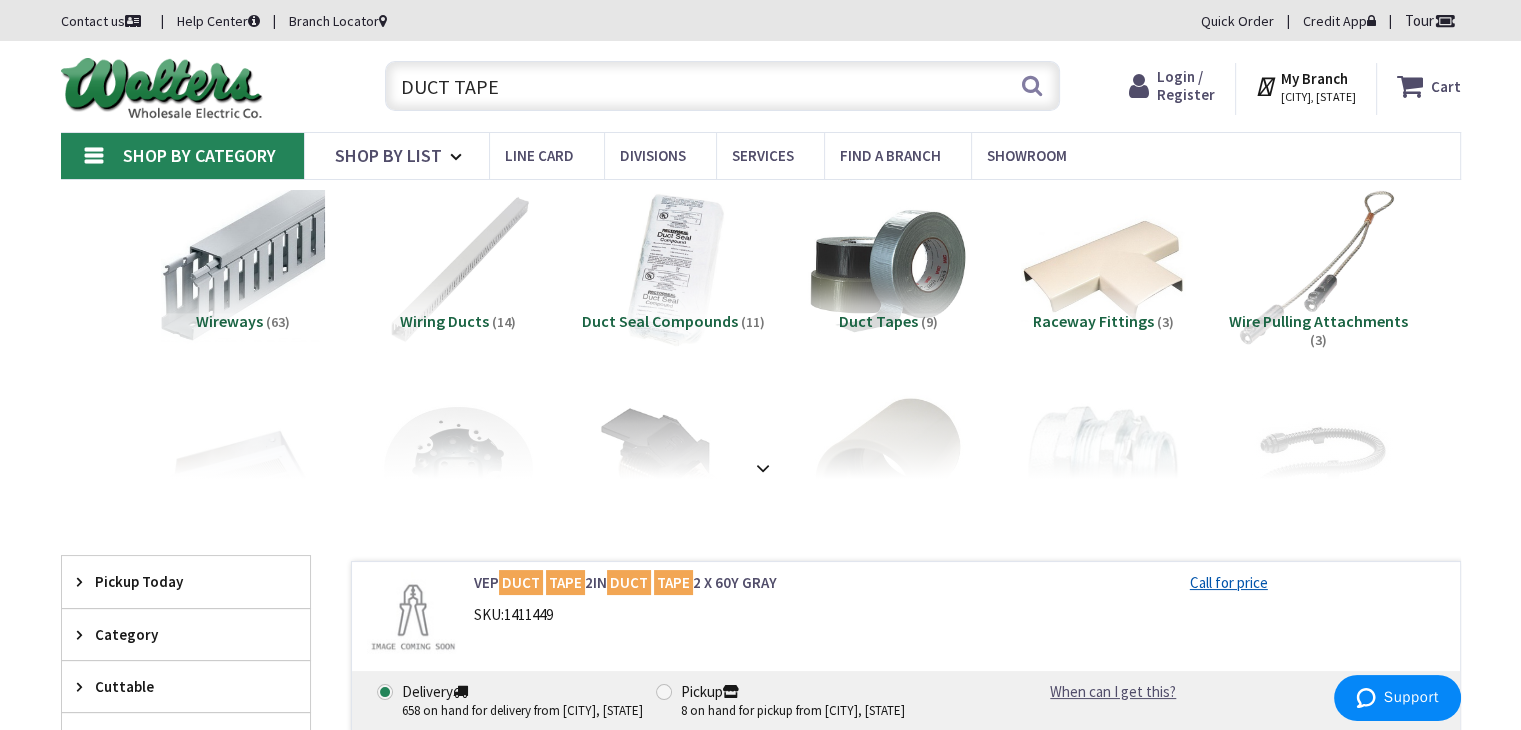 click on "DUCT TAPE" at bounding box center [722, 86] 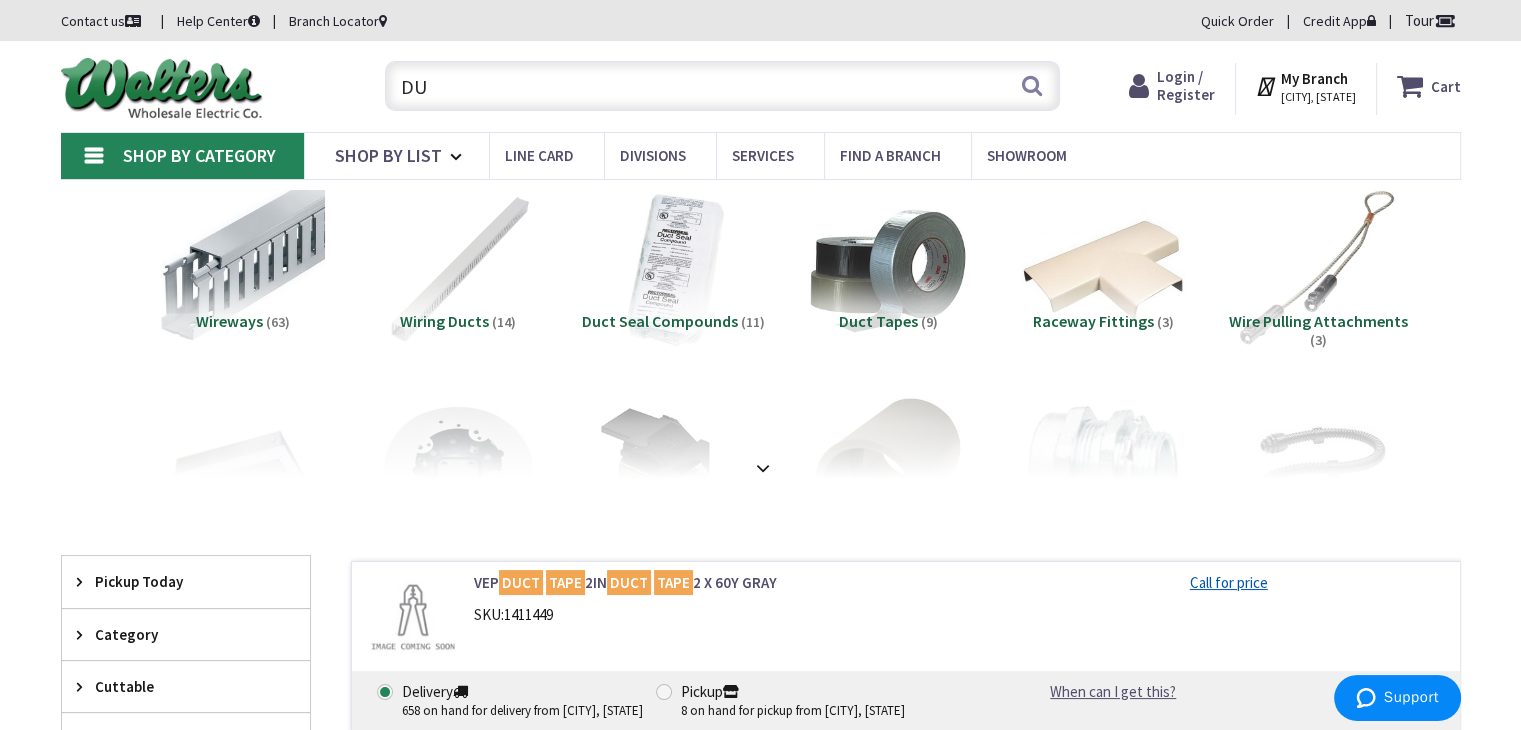 type on "D" 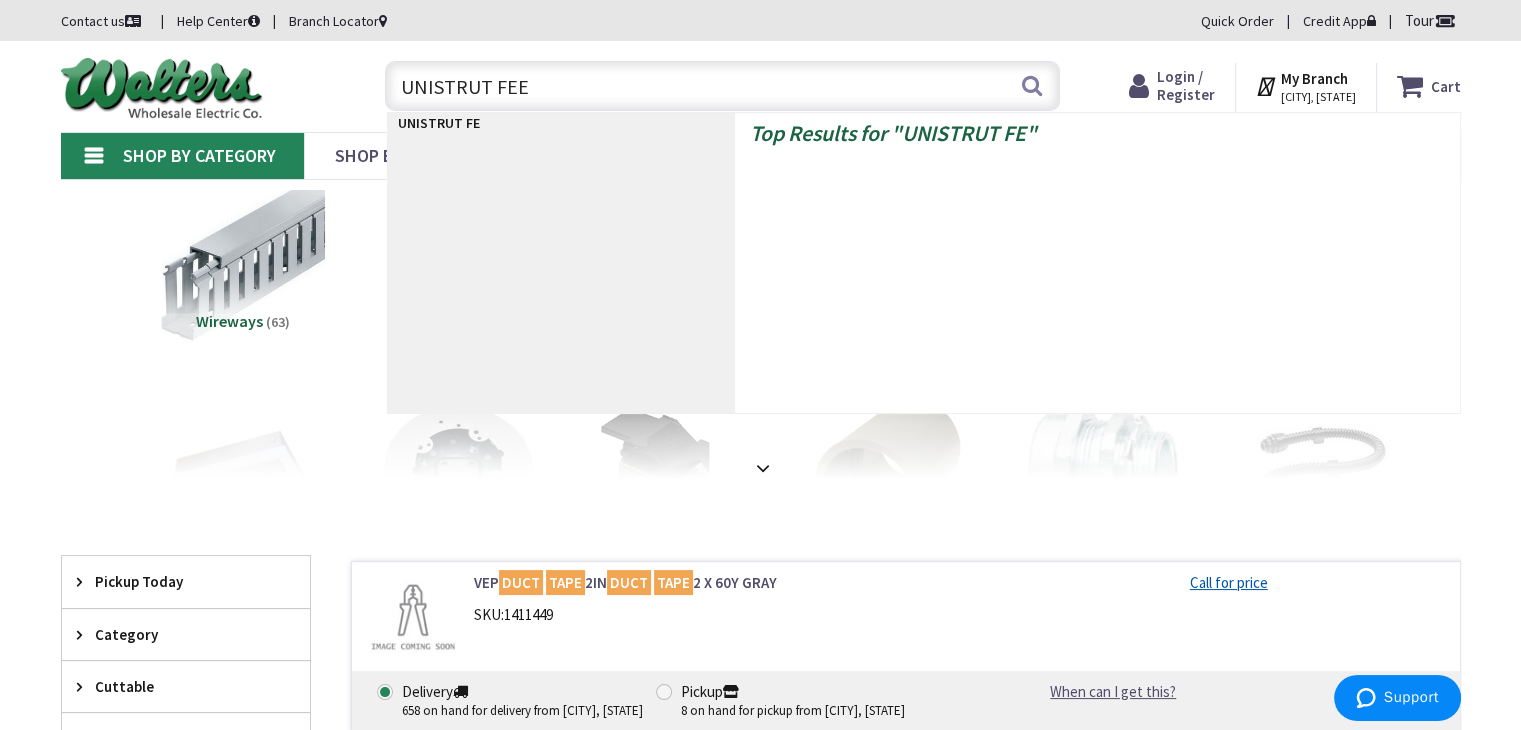 type on "UNISTRUT FEET" 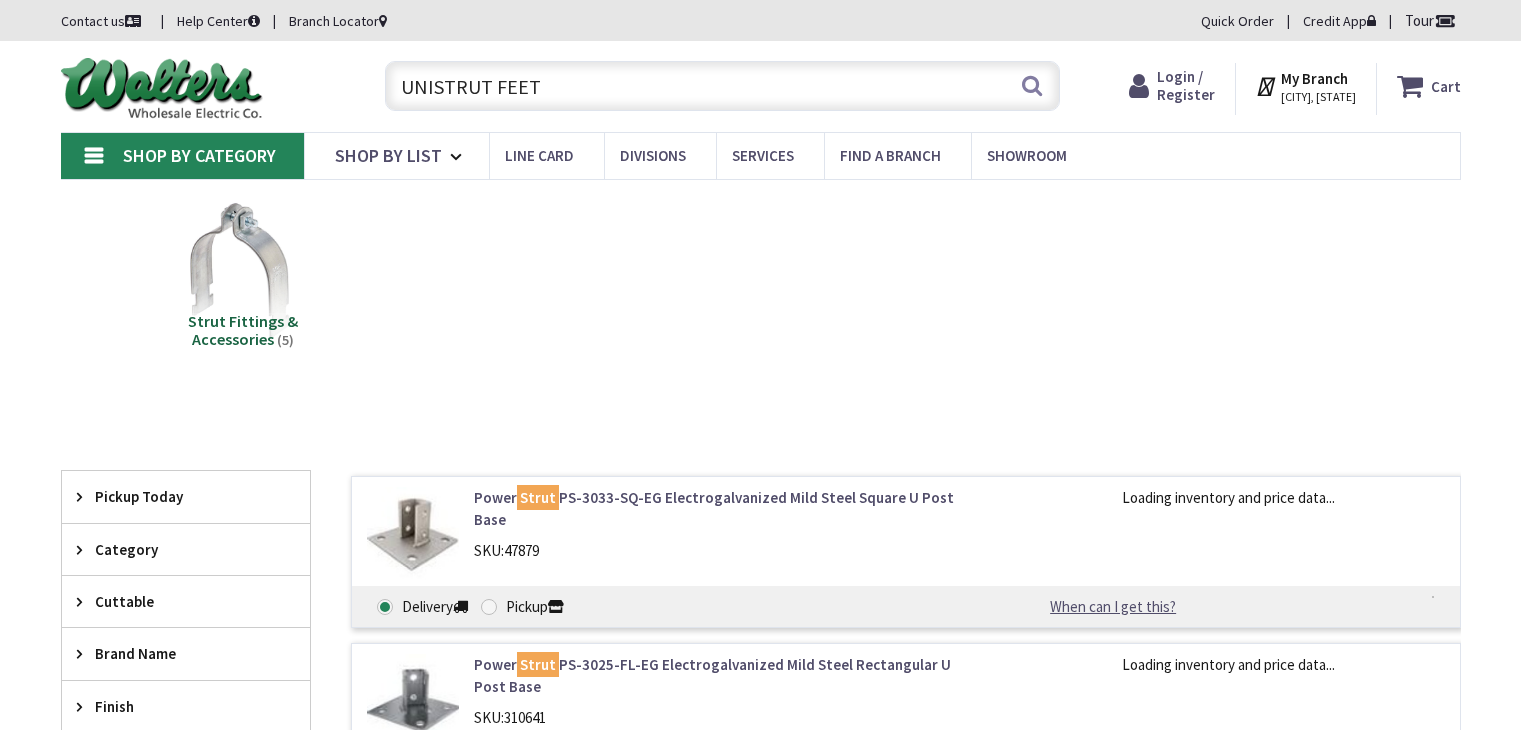 scroll, scrollTop: 0, scrollLeft: 0, axis: both 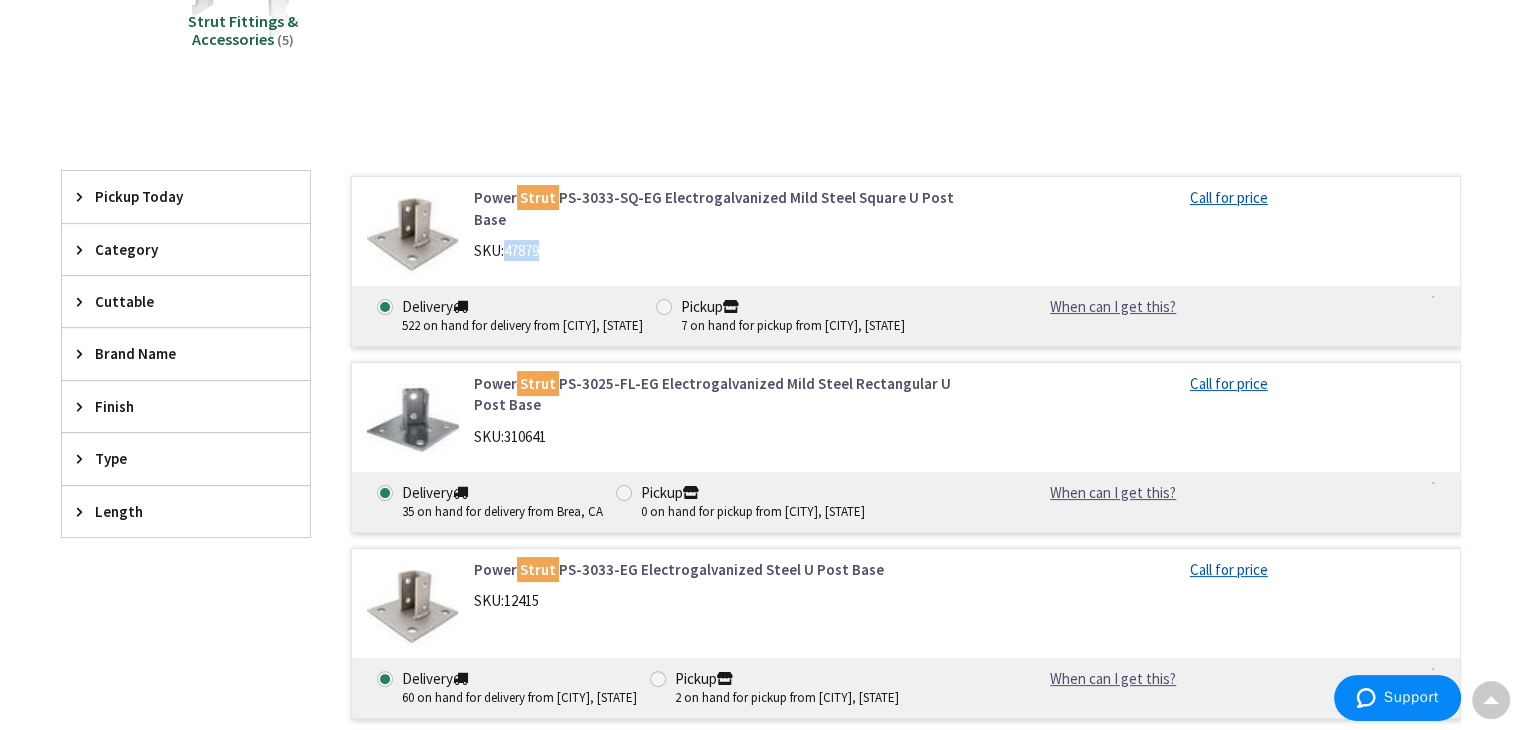 drag, startPoint x: 507, startPoint y: 220, endPoint x: 546, endPoint y: 229, distance: 40.024994 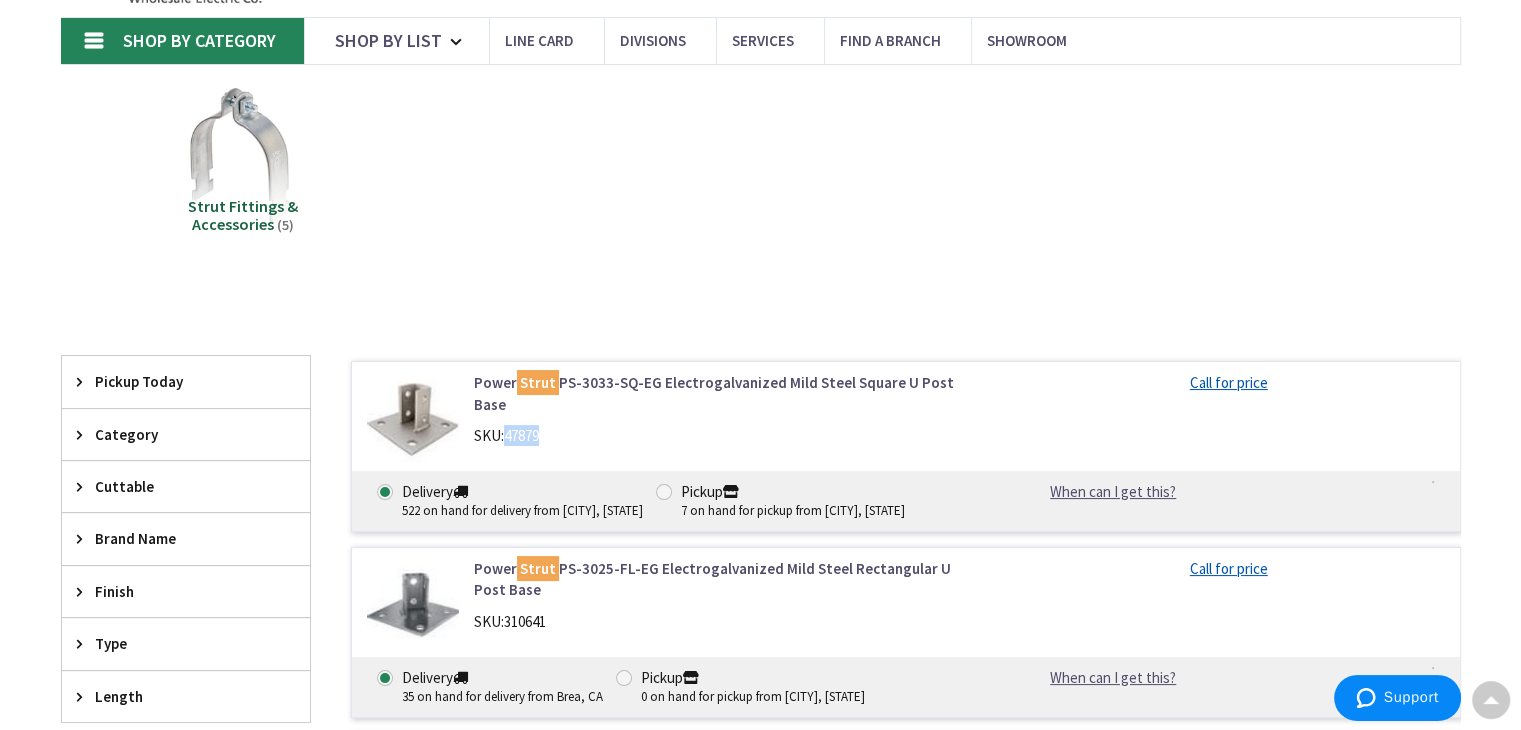 scroll, scrollTop: 0, scrollLeft: 0, axis: both 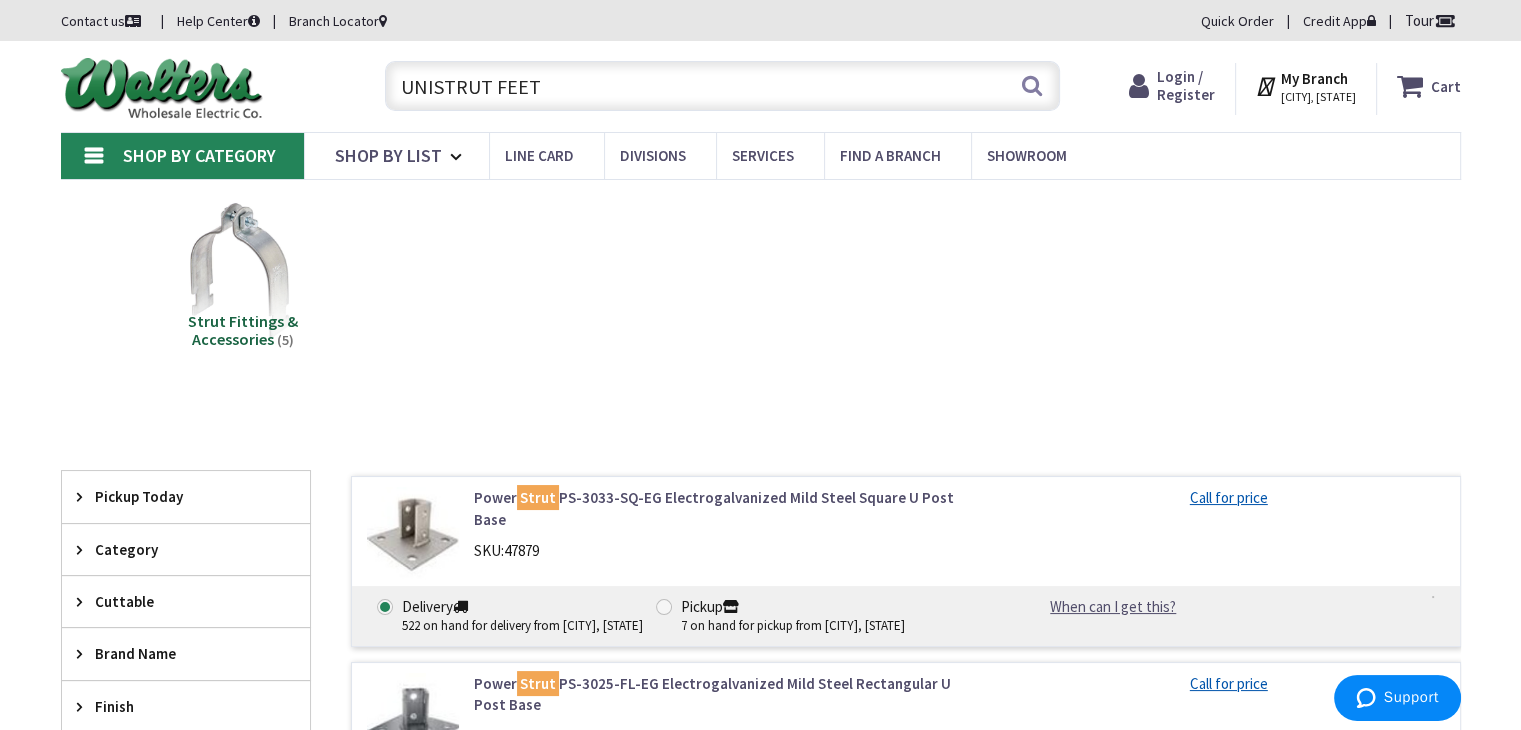 drag, startPoint x: 537, startPoint y: 83, endPoint x: 140, endPoint y: 113, distance: 398.1319 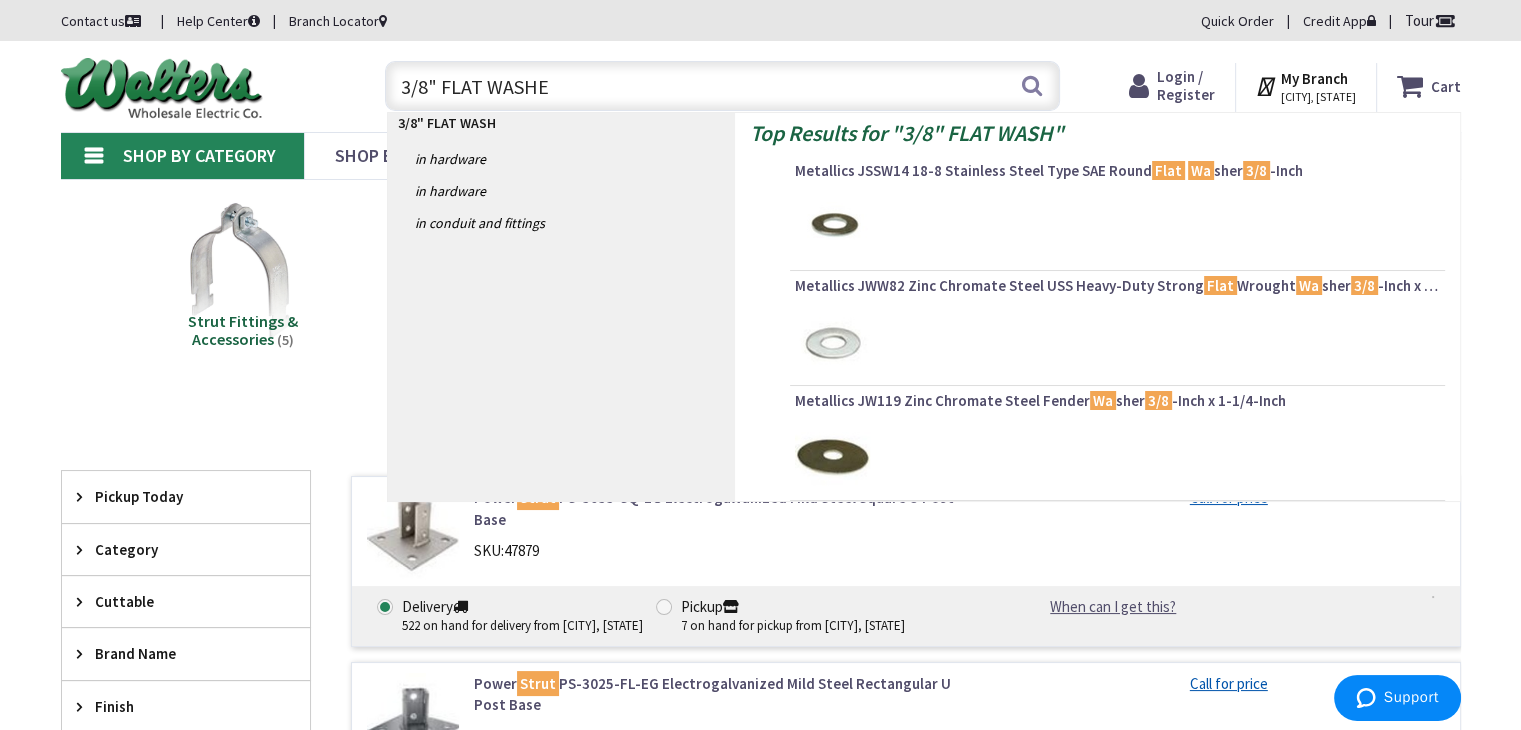 type on "3/8" FLAT WASHER" 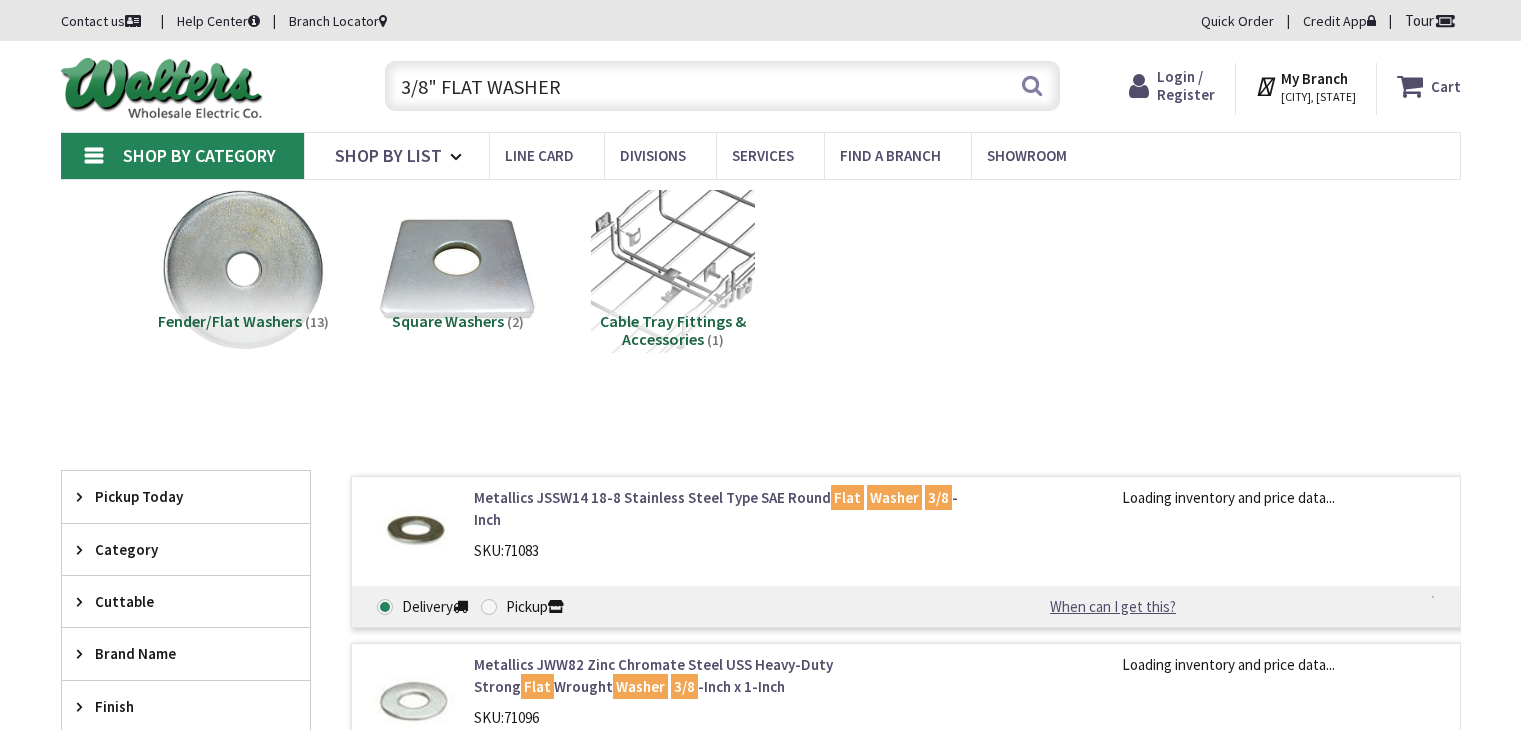 scroll, scrollTop: 0, scrollLeft: 0, axis: both 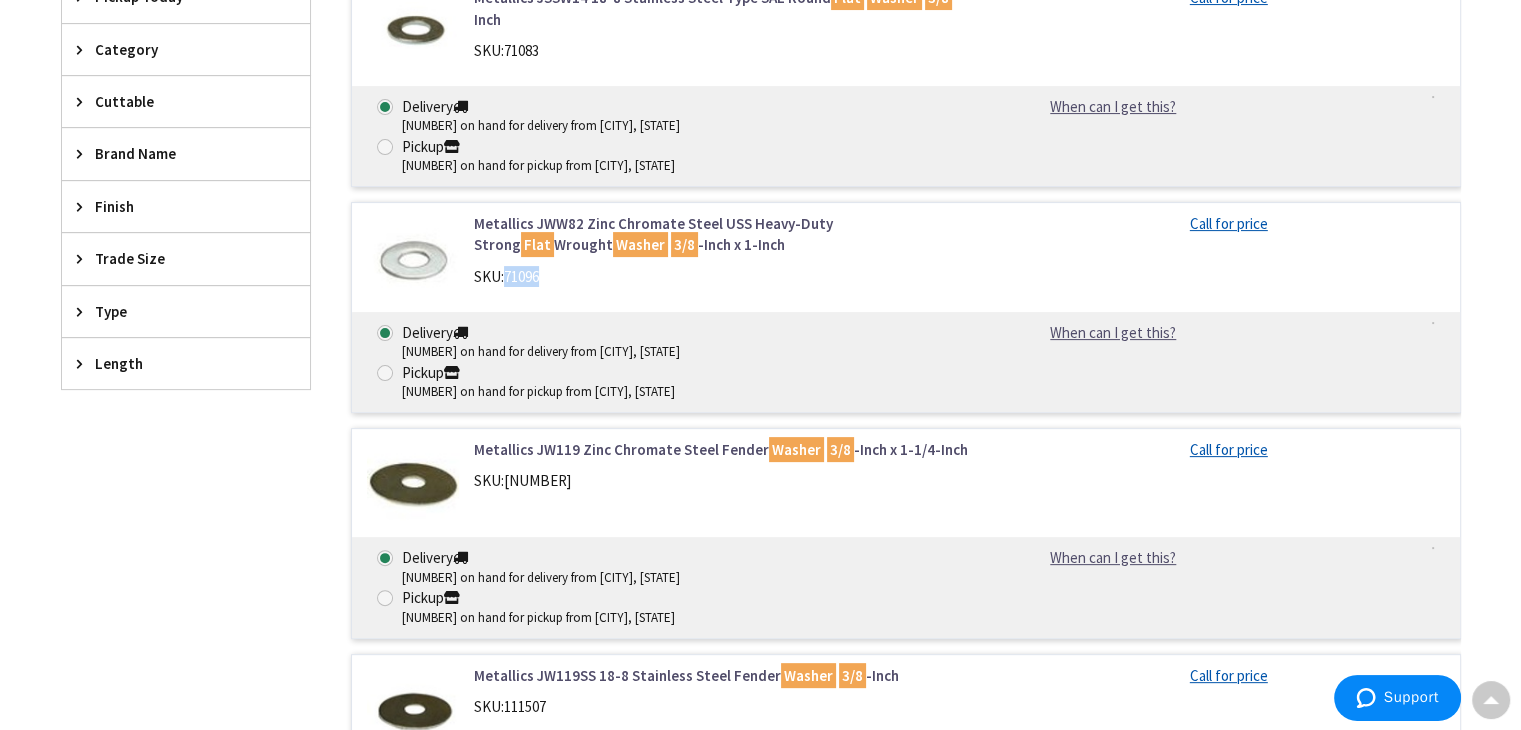 drag, startPoint x: 507, startPoint y: 233, endPoint x: 547, endPoint y: 237, distance: 40.1995 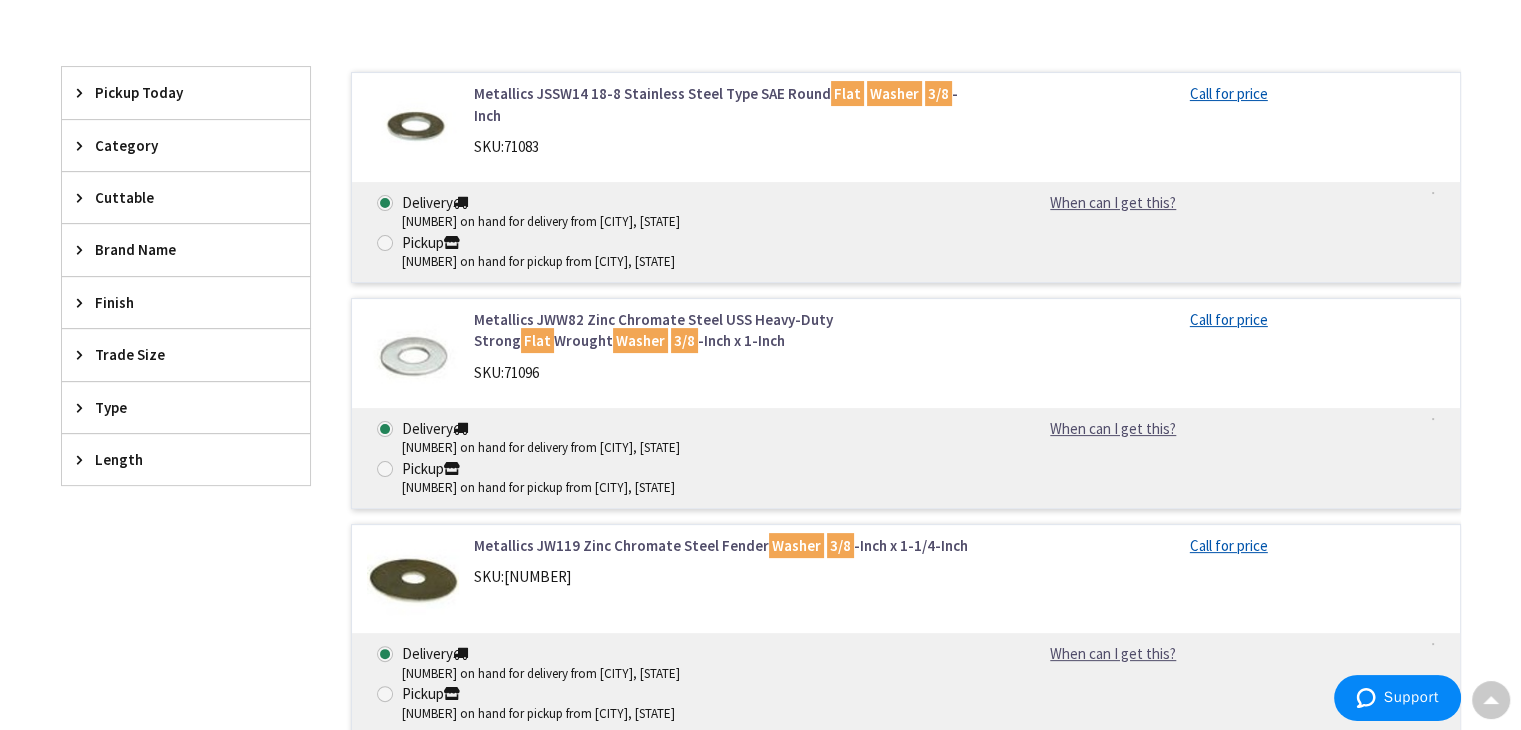 scroll, scrollTop: 400, scrollLeft: 0, axis: vertical 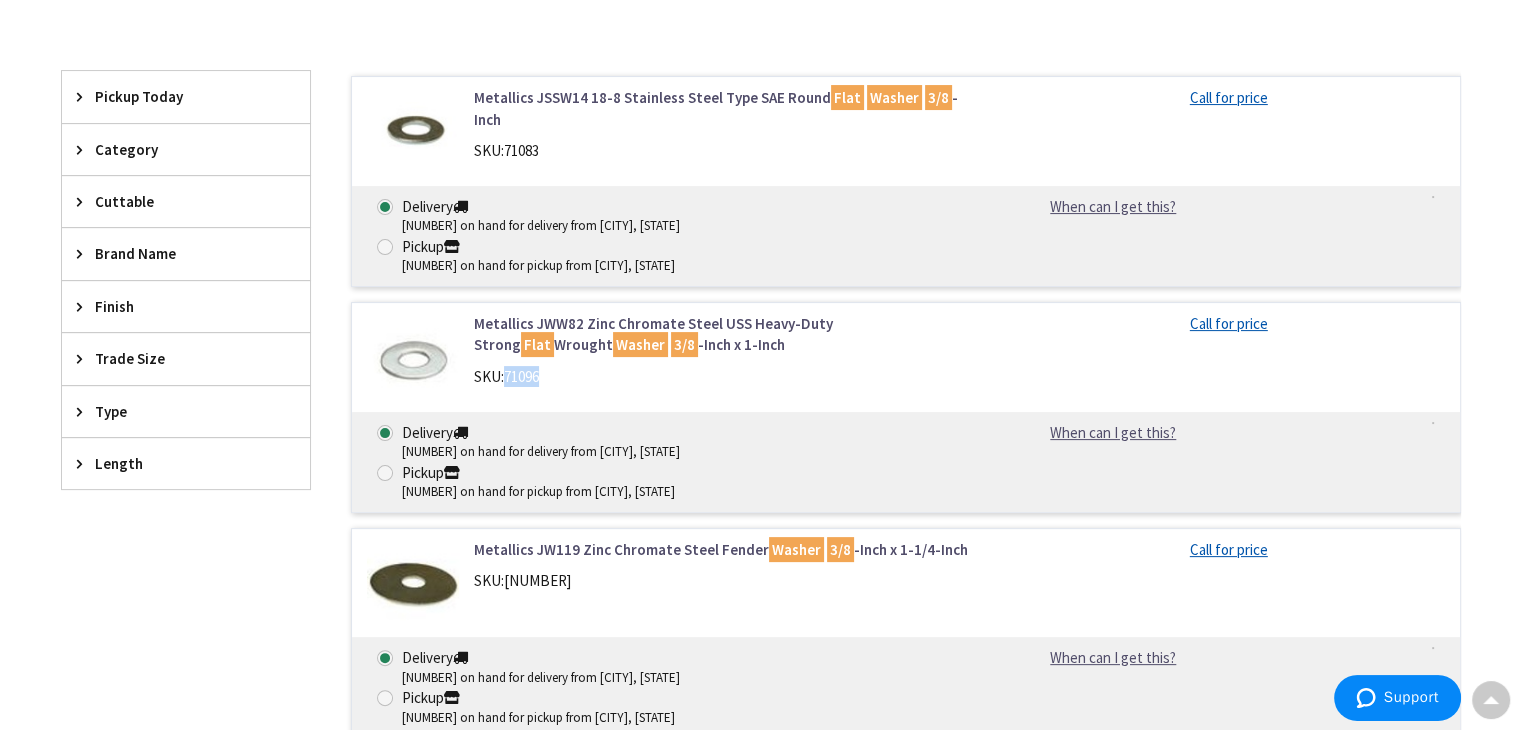 drag, startPoint x: 508, startPoint y: 333, endPoint x: 560, endPoint y: 332, distance: 52.009613 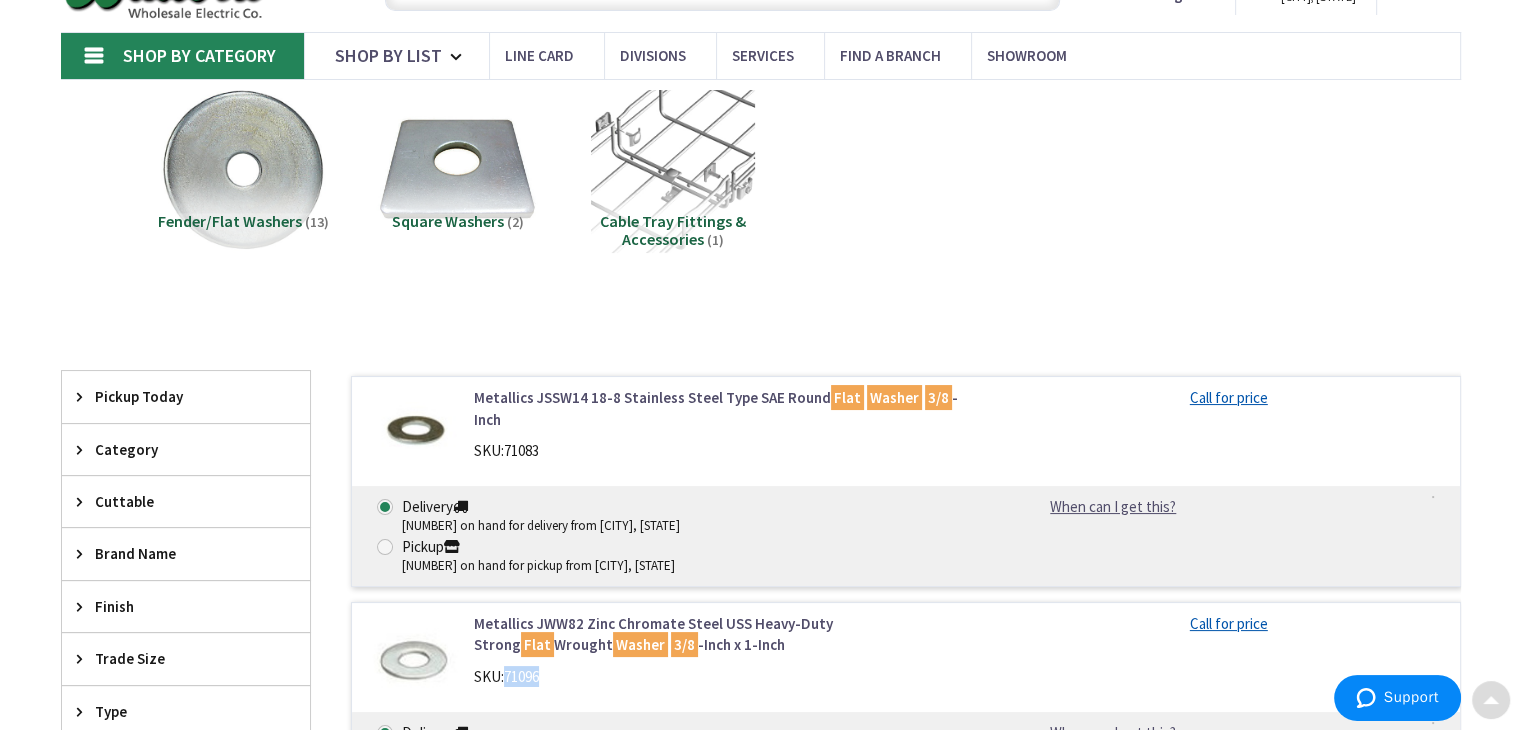 scroll, scrollTop: 0, scrollLeft: 0, axis: both 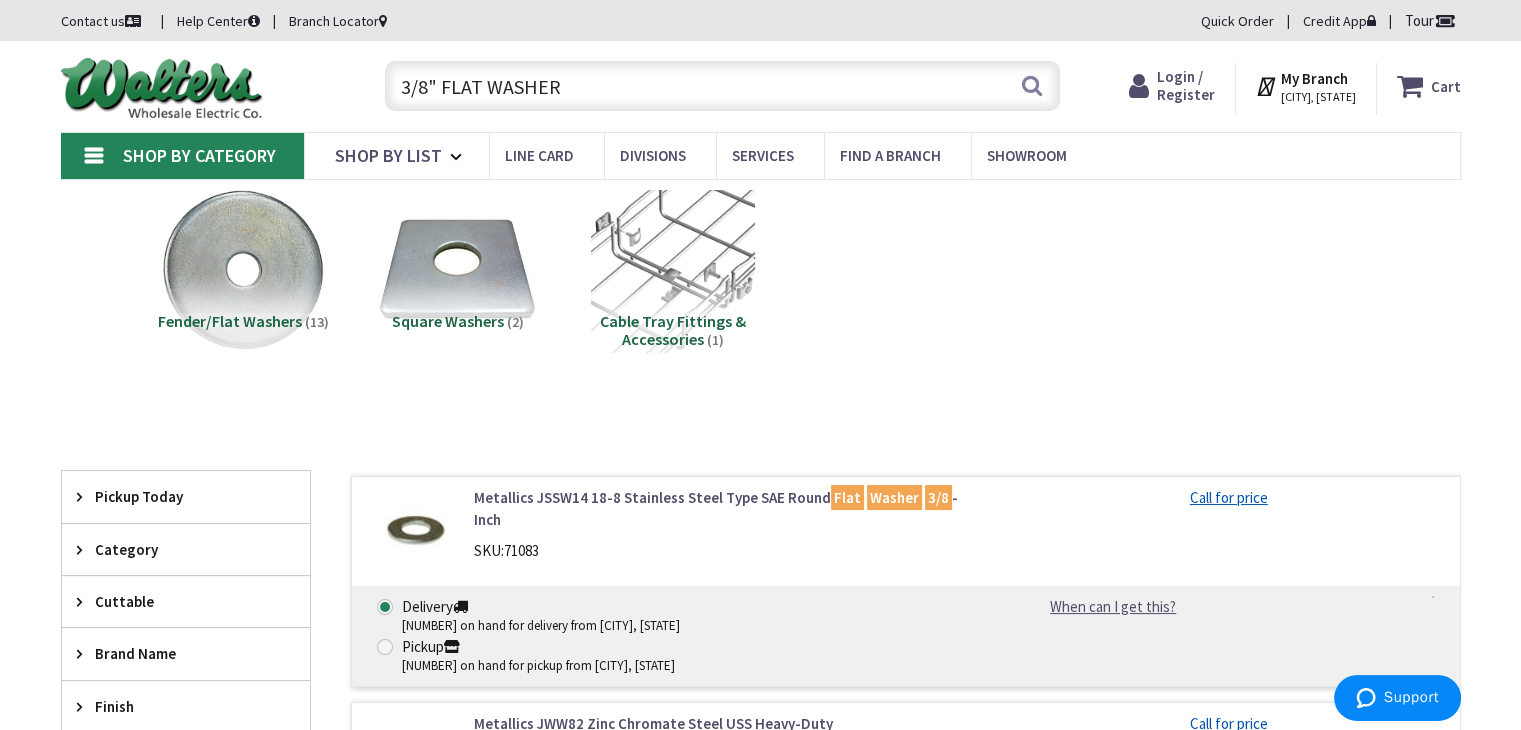 drag, startPoint x: 576, startPoint y: 88, endPoint x: 86, endPoint y: 109, distance: 490.4498 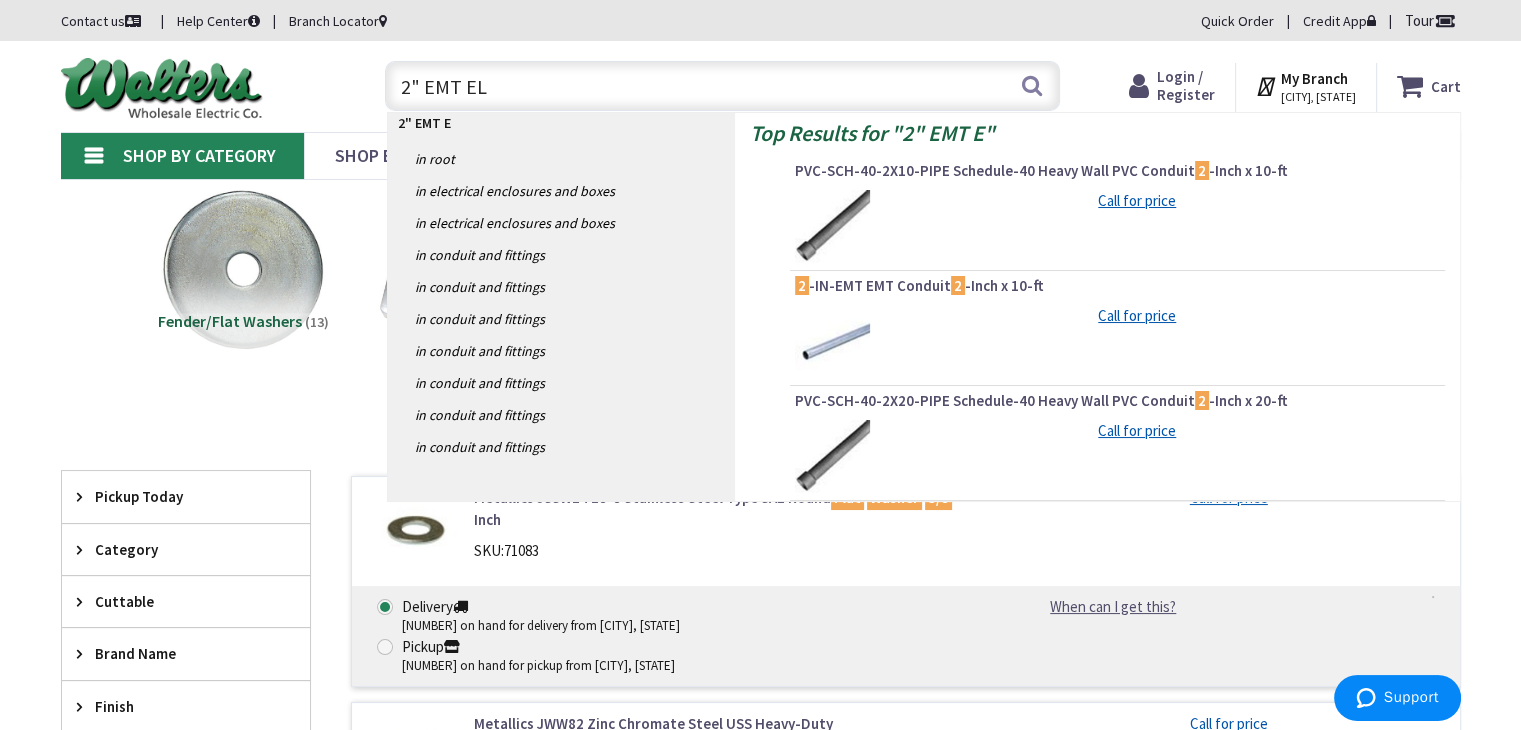type on "2" EMT ELL" 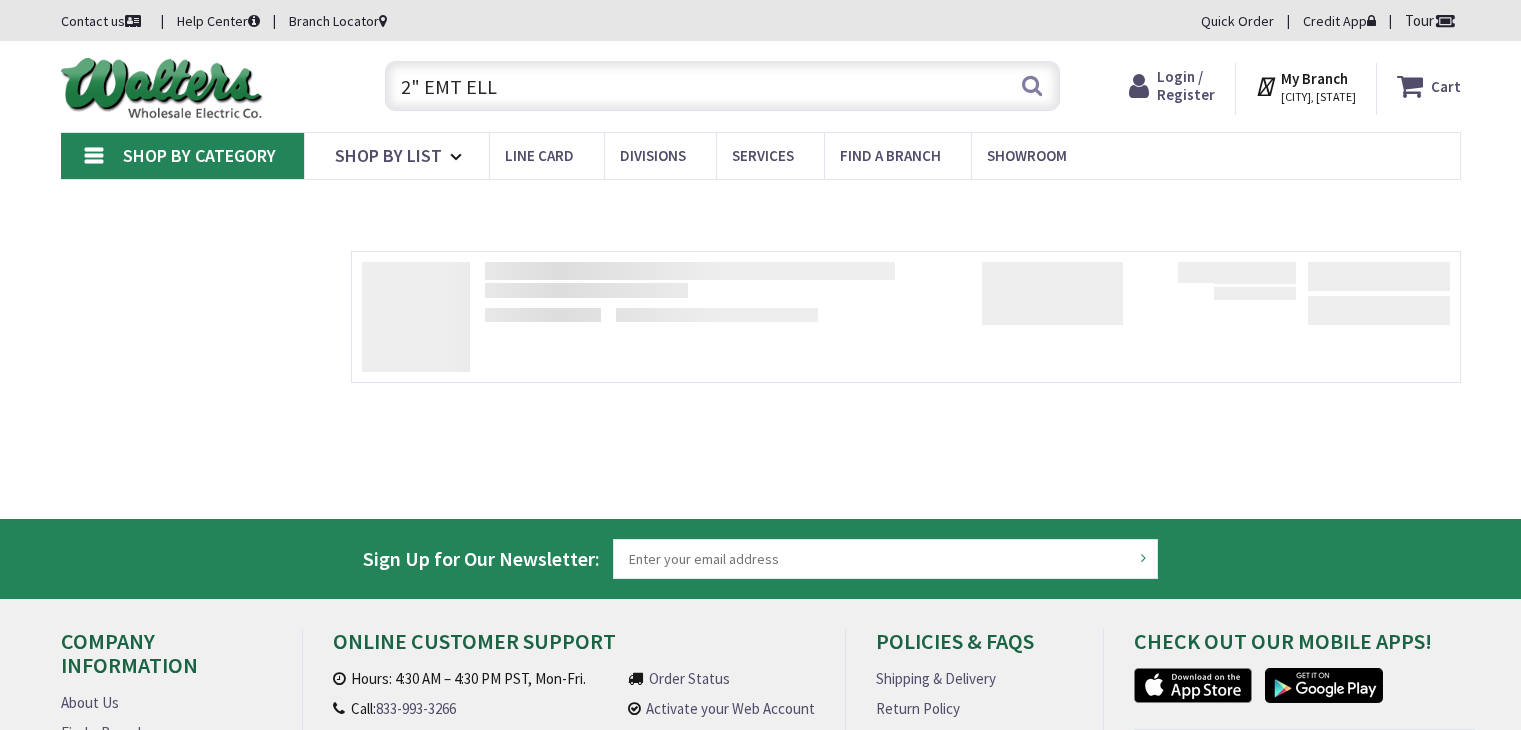 scroll, scrollTop: 0, scrollLeft: 0, axis: both 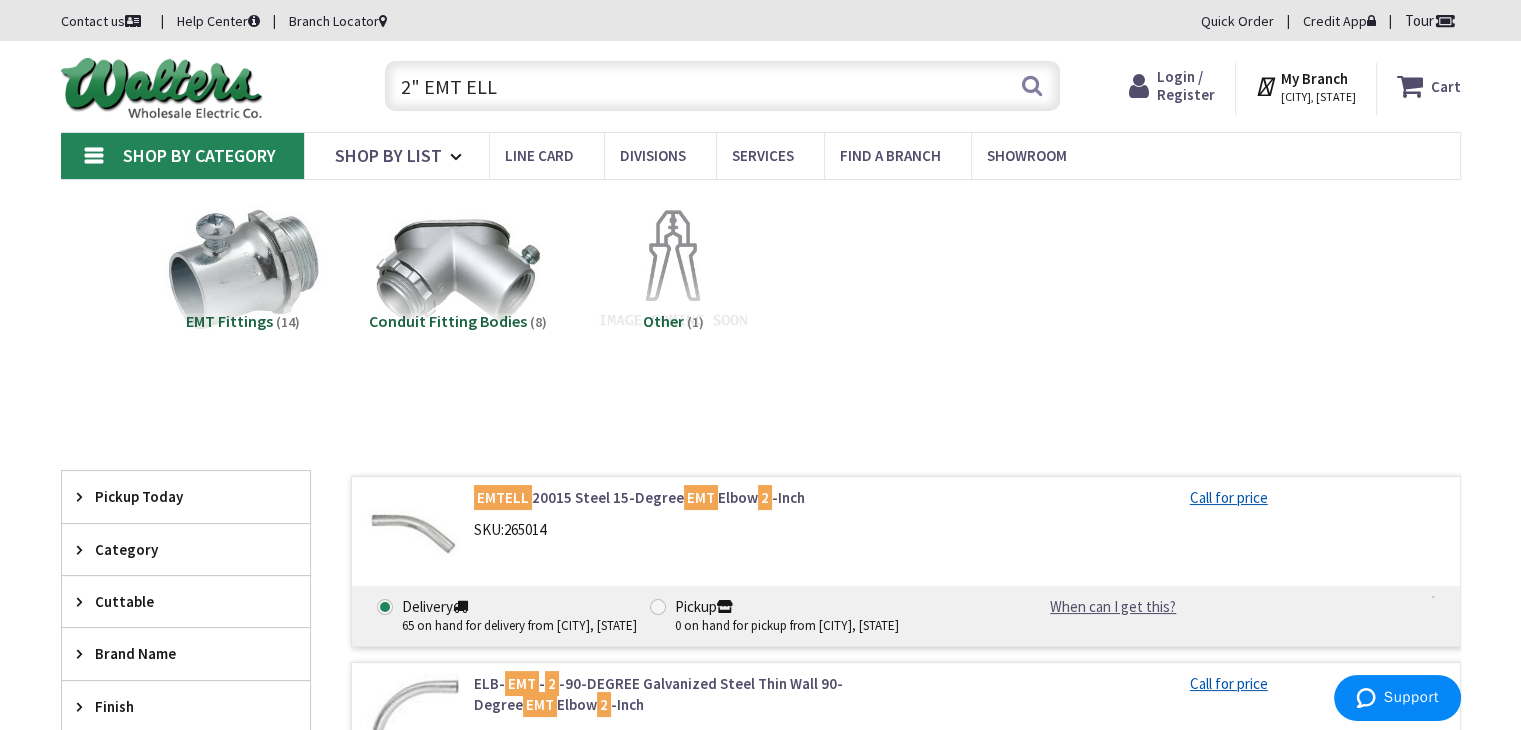 drag, startPoint x: 504, startPoint y: 84, endPoint x: 275, endPoint y: 123, distance: 232.29723 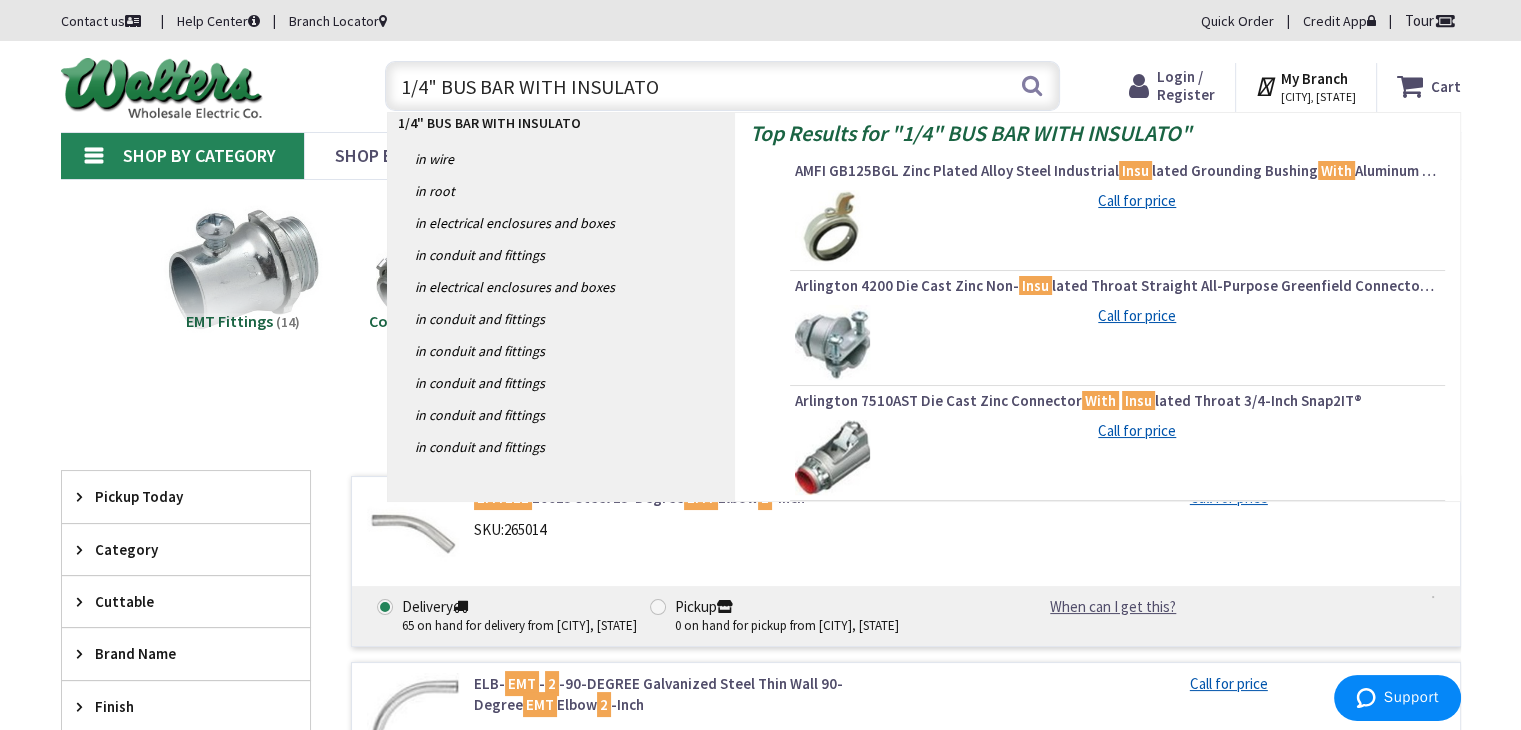 type on "1/4" BUS BAR WITH INSULATOR" 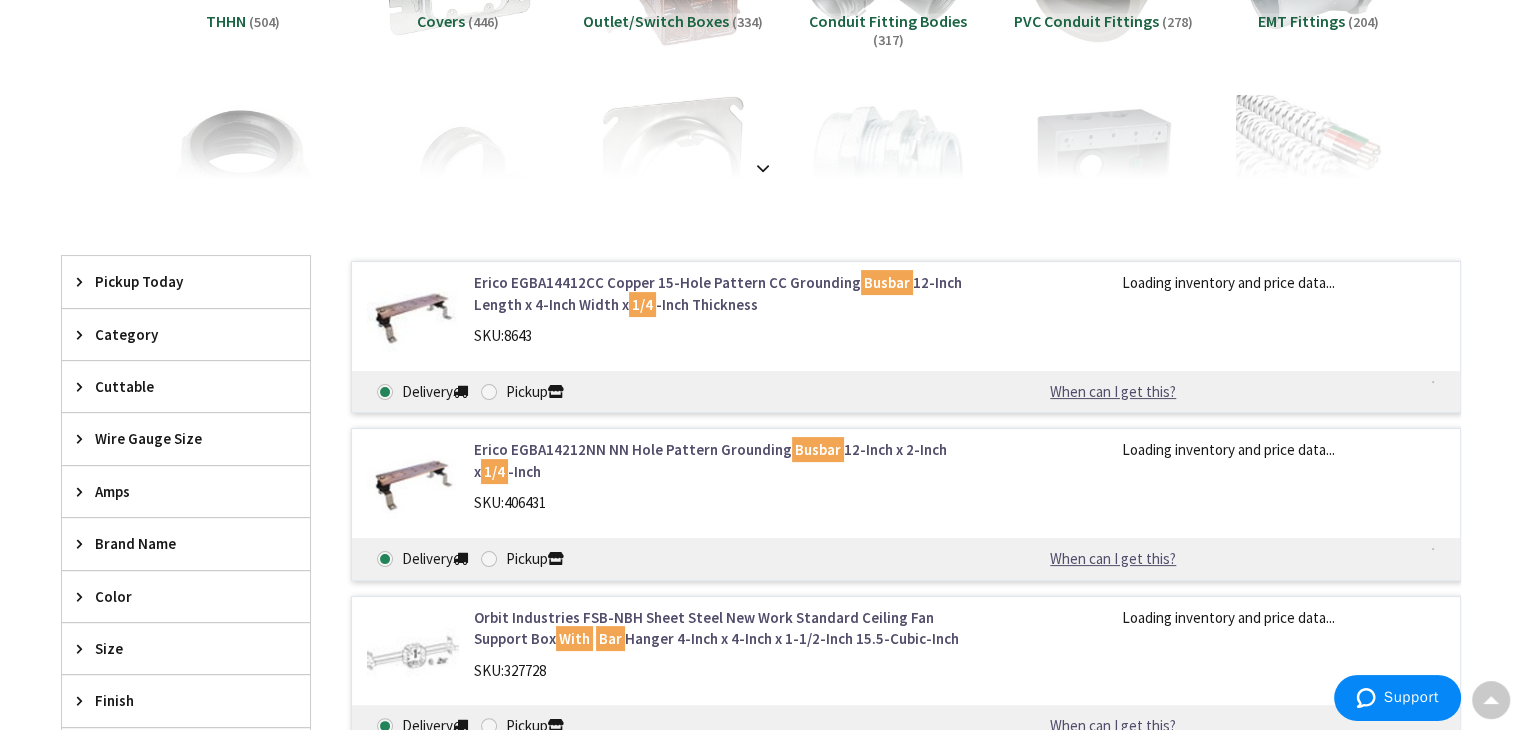 scroll, scrollTop: 300, scrollLeft: 0, axis: vertical 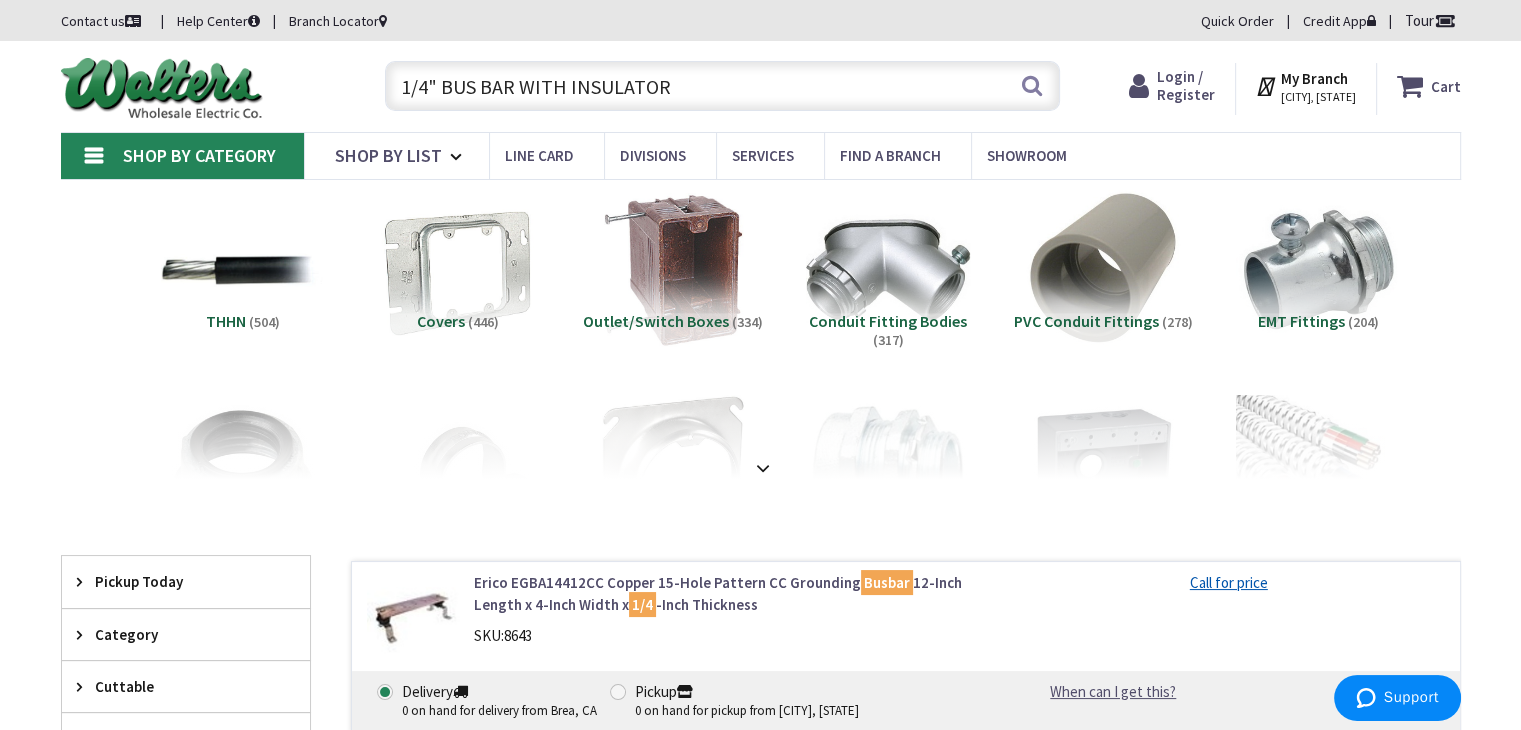 click on "1/4" BUS BAR WITH INSULATOR" at bounding box center [722, 86] 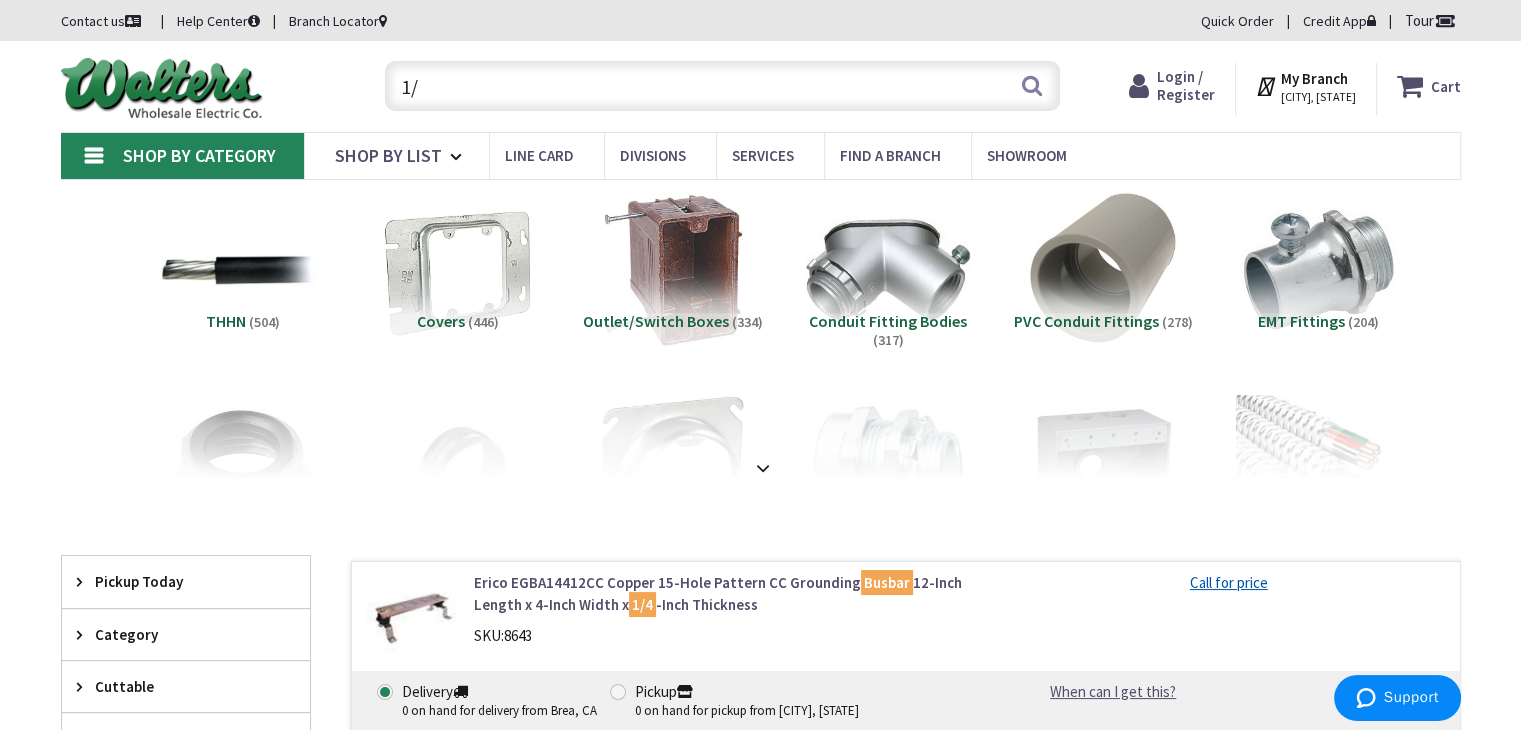 type on "1" 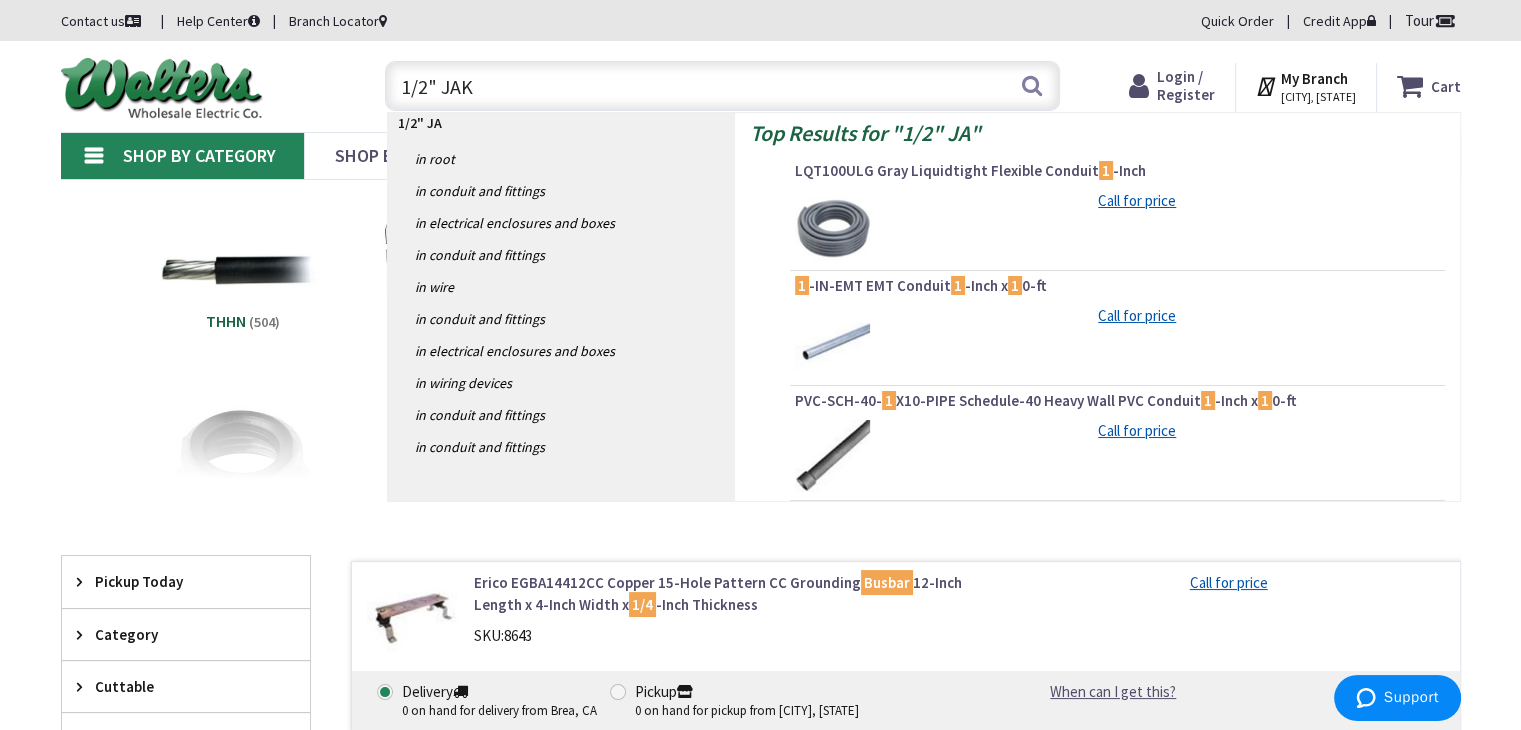 type on "1/2" JAKE" 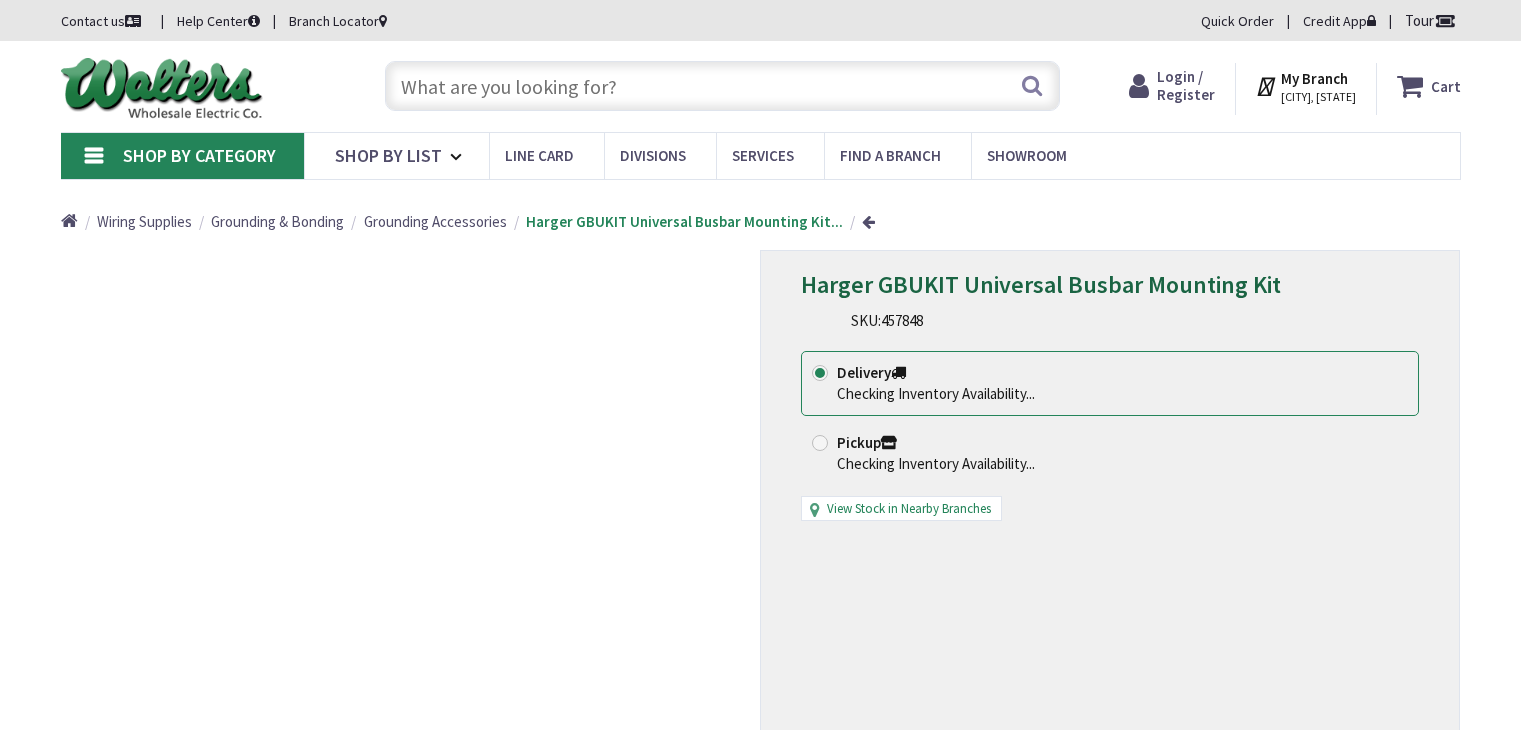 scroll, scrollTop: 0, scrollLeft: 0, axis: both 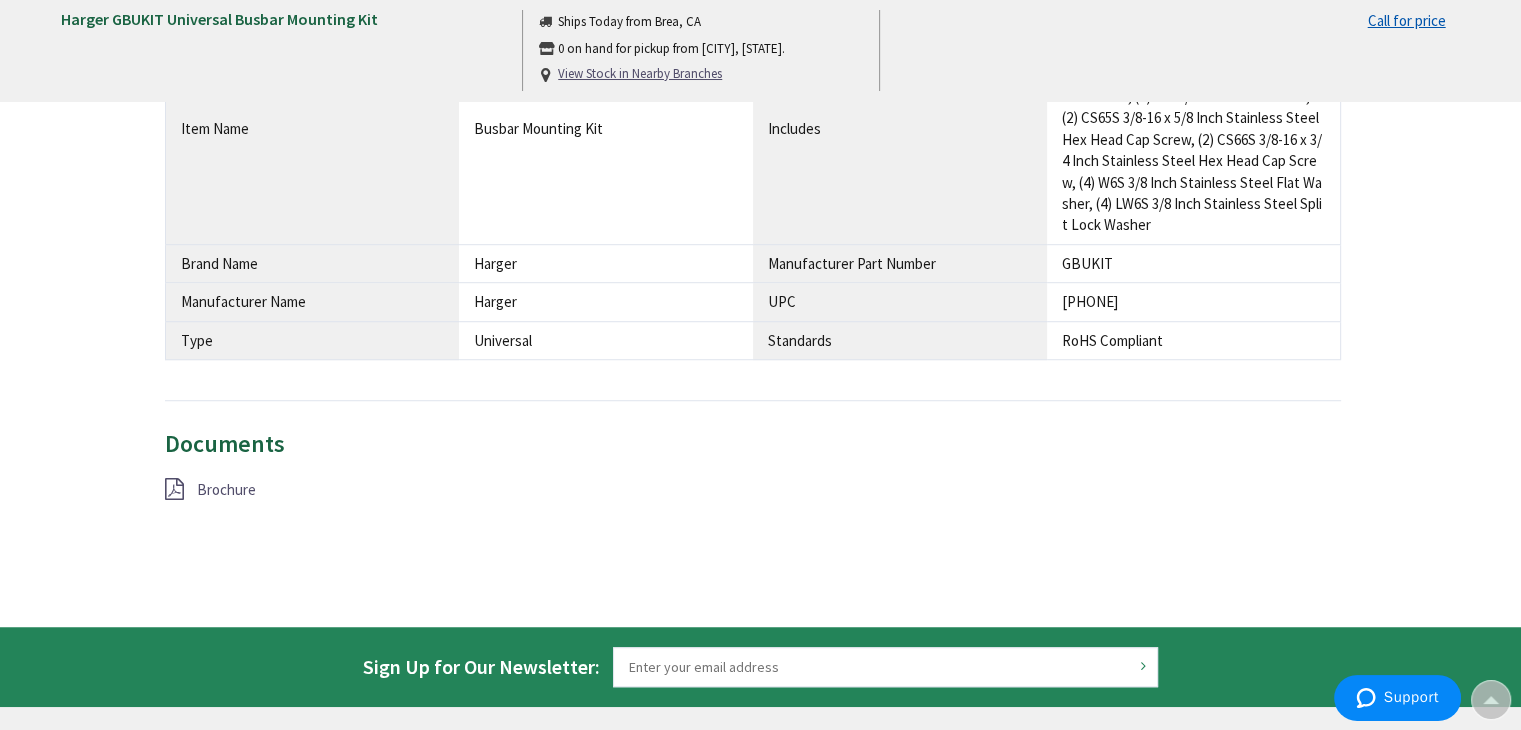 click on "Brochure" at bounding box center [226, 489] 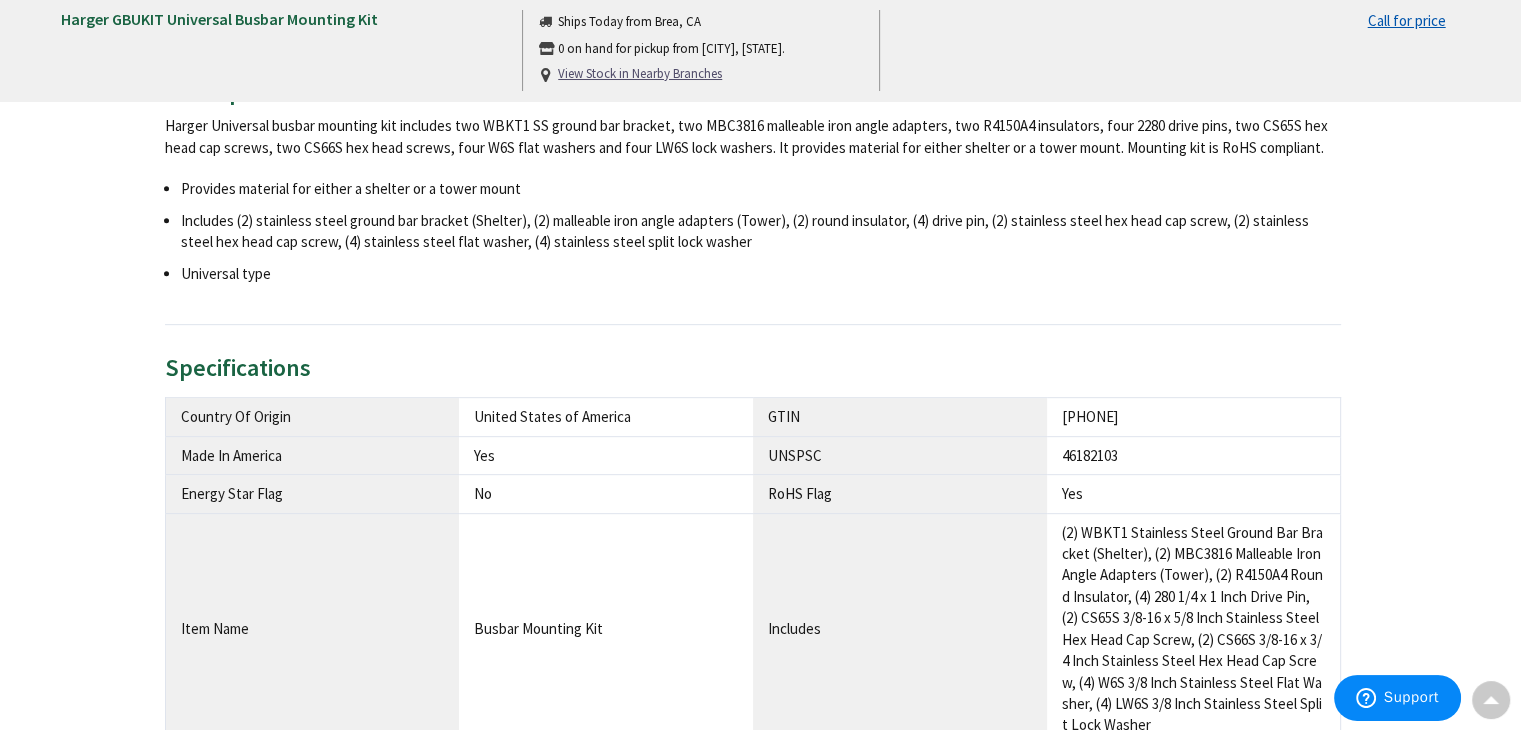 scroll, scrollTop: 1100, scrollLeft: 0, axis: vertical 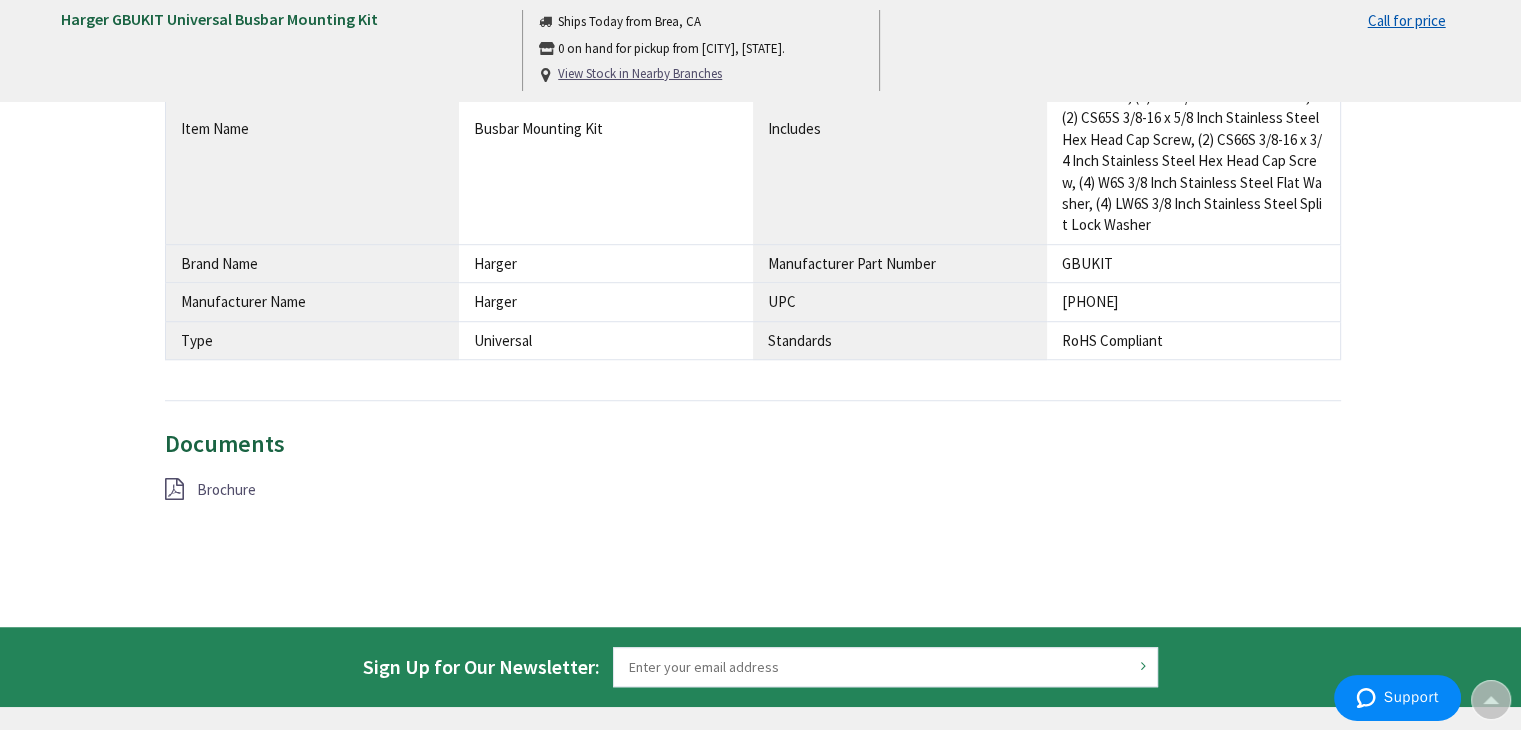 click on "Brochure" at bounding box center (226, 489) 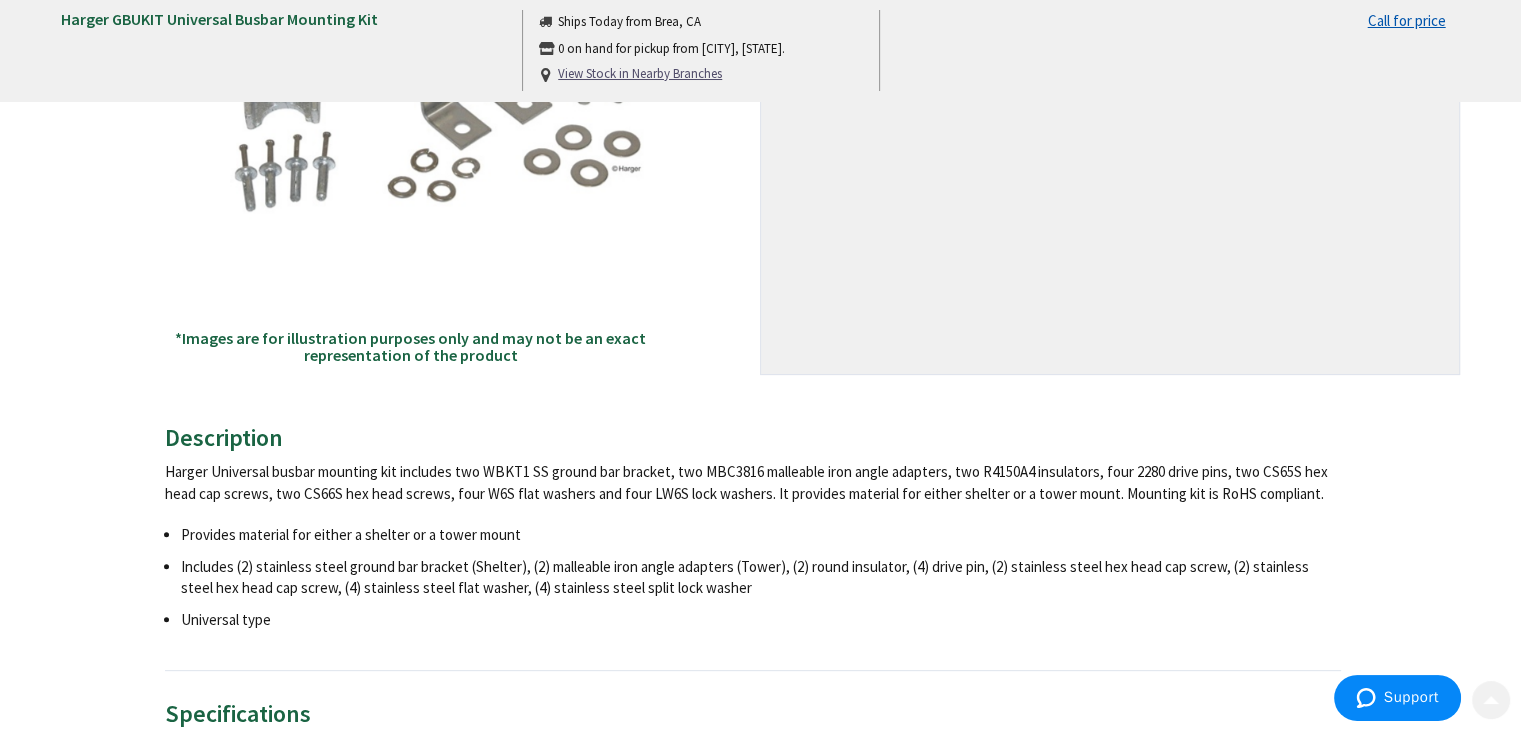 scroll, scrollTop: 600, scrollLeft: 0, axis: vertical 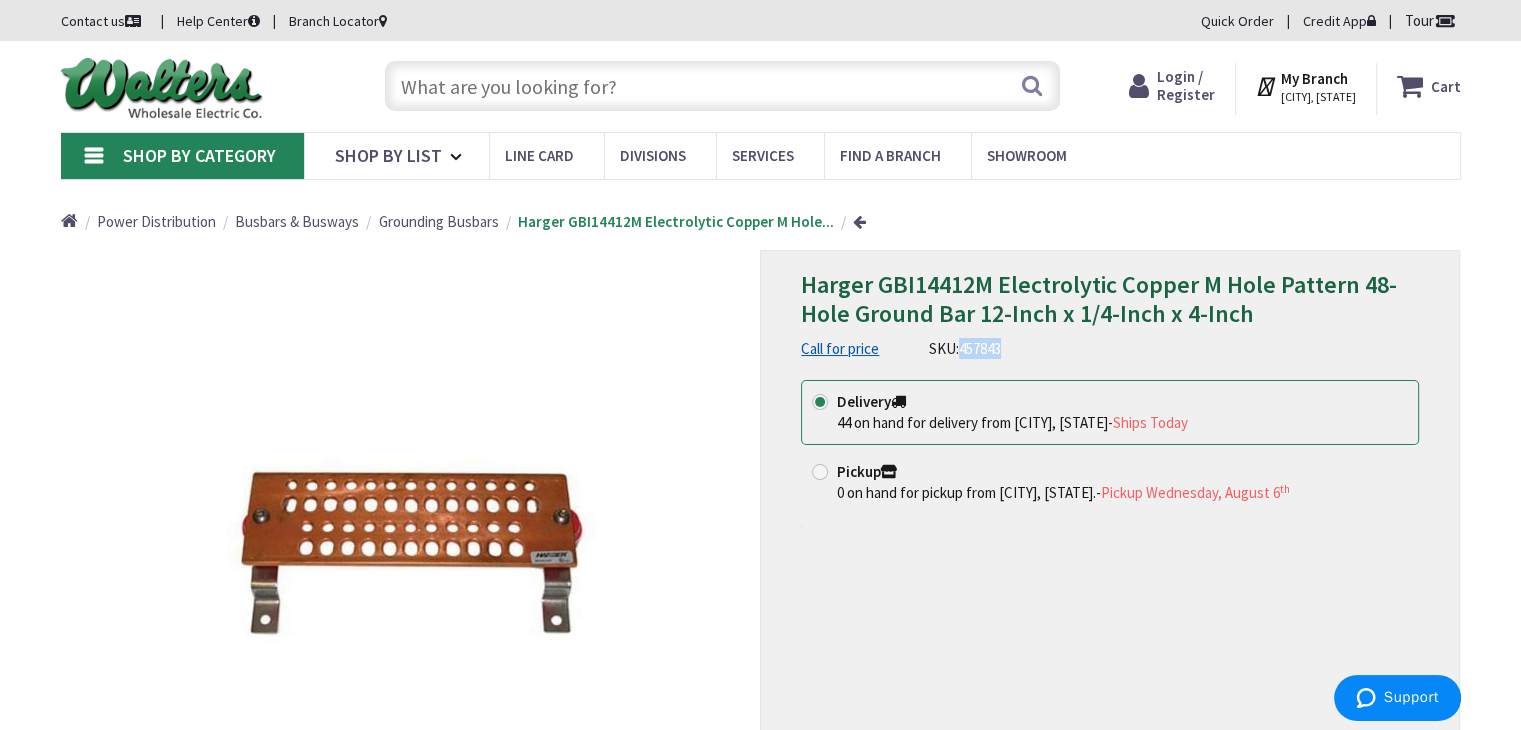 drag, startPoint x: 961, startPoint y: 342, endPoint x: 1005, endPoint y: 352, distance: 45.122055 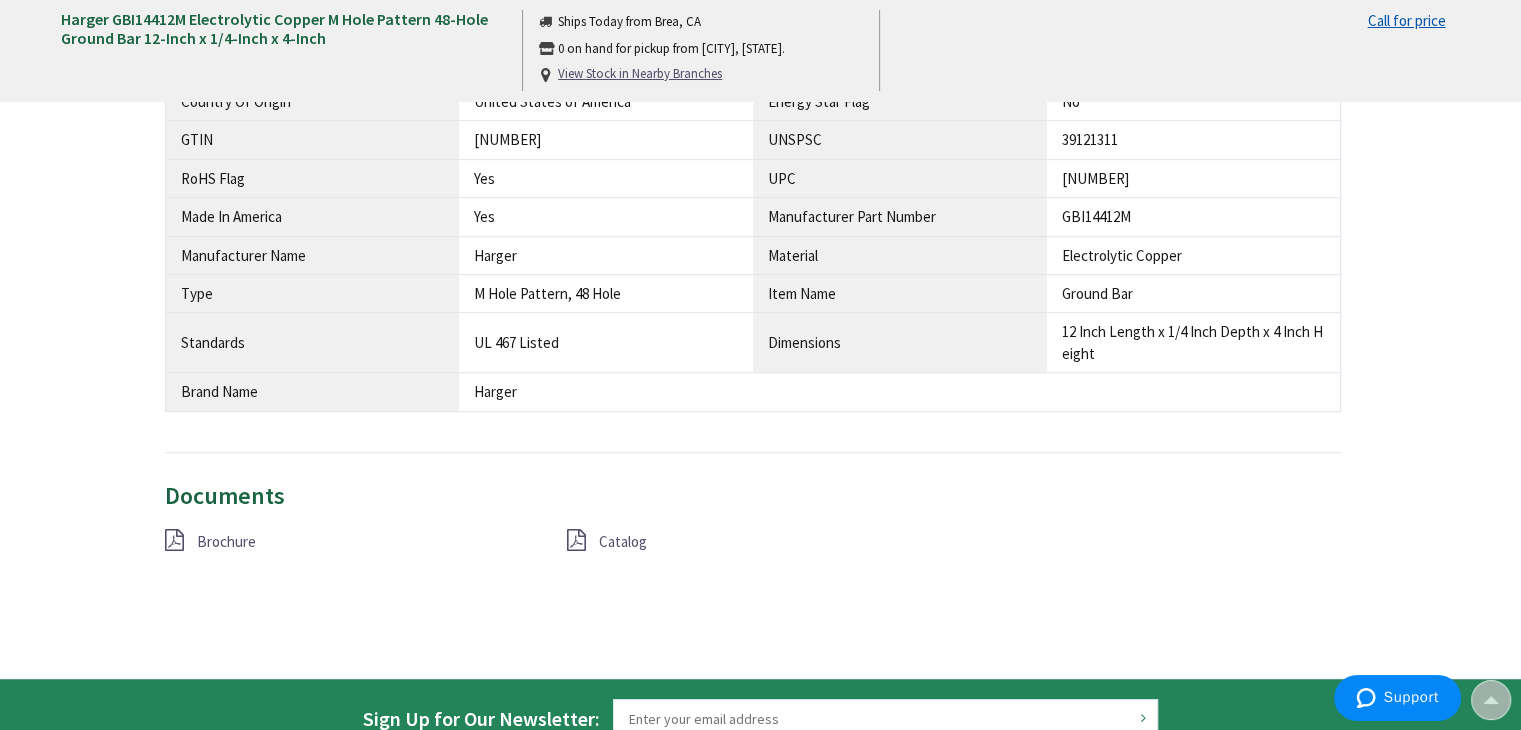 scroll, scrollTop: 1200, scrollLeft: 0, axis: vertical 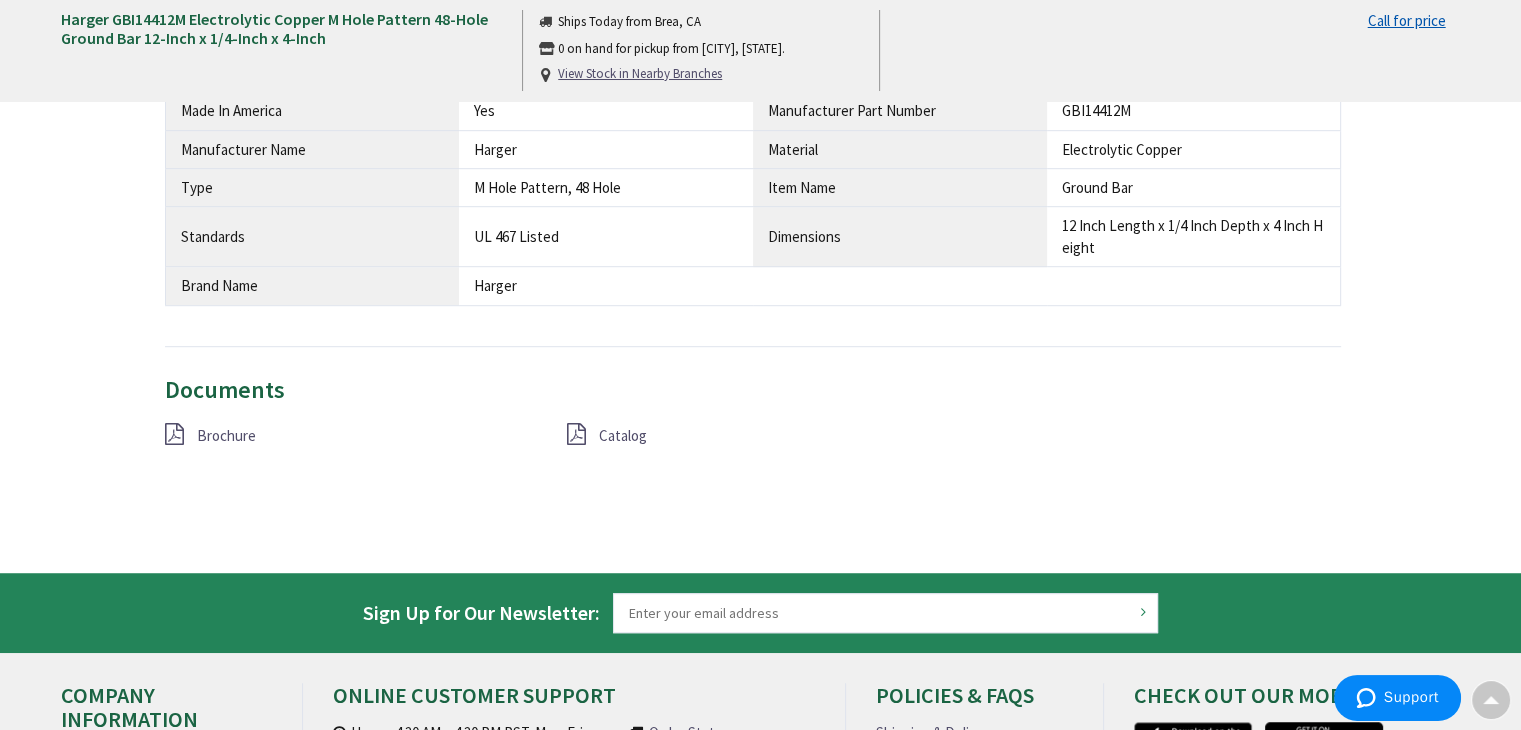 click on "Brochure" at bounding box center [226, 435] 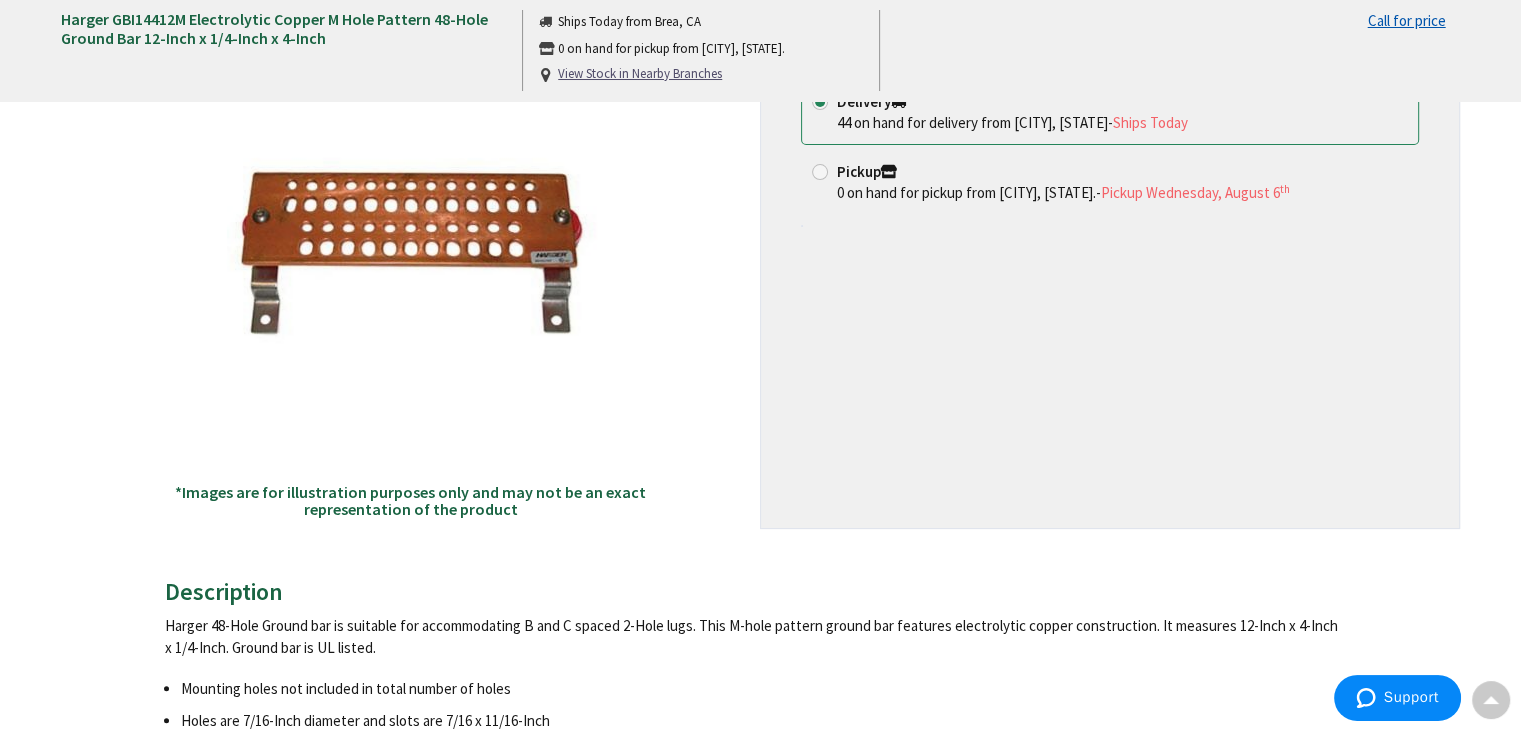 scroll, scrollTop: 0, scrollLeft: 0, axis: both 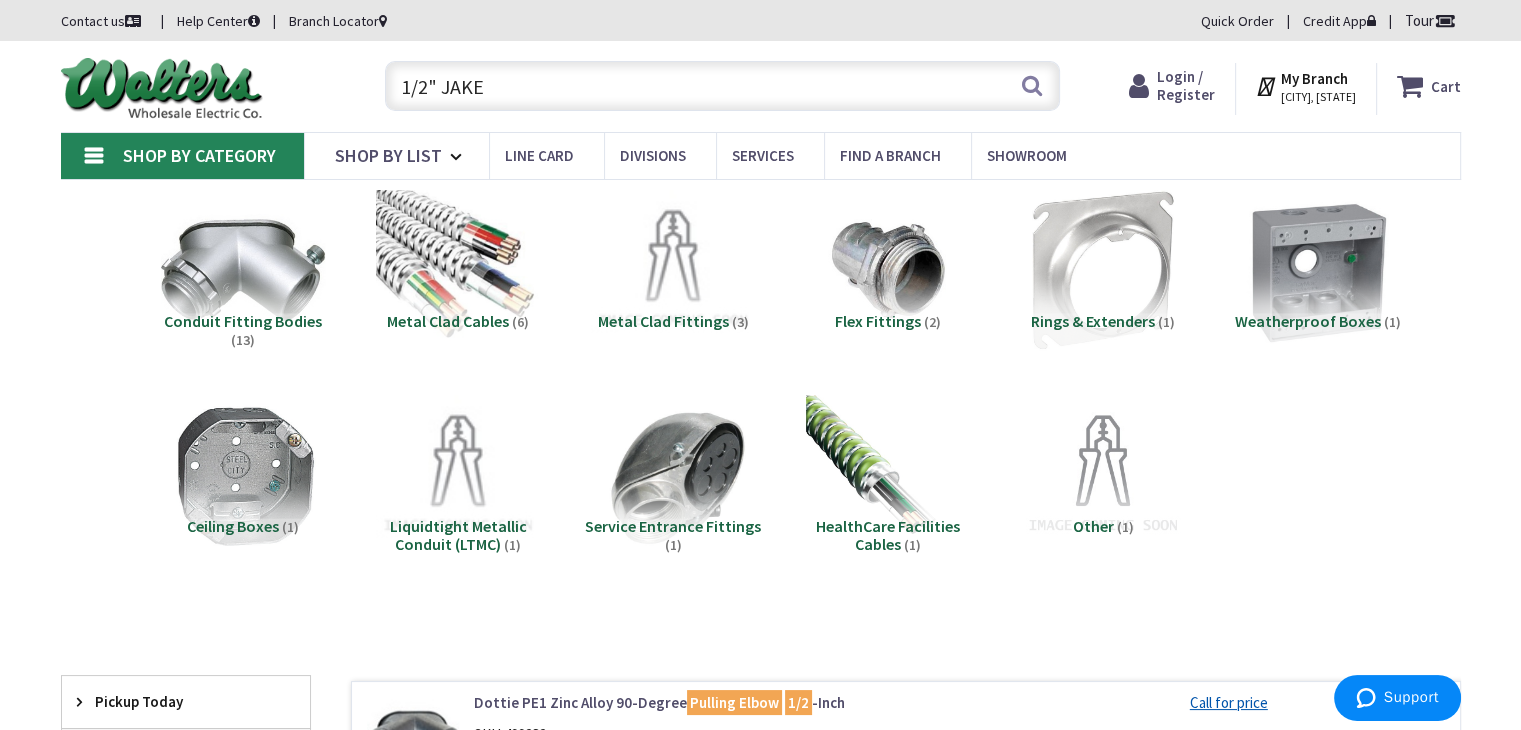 click on "1/2" JAKE" at bounding box center (722, 86) 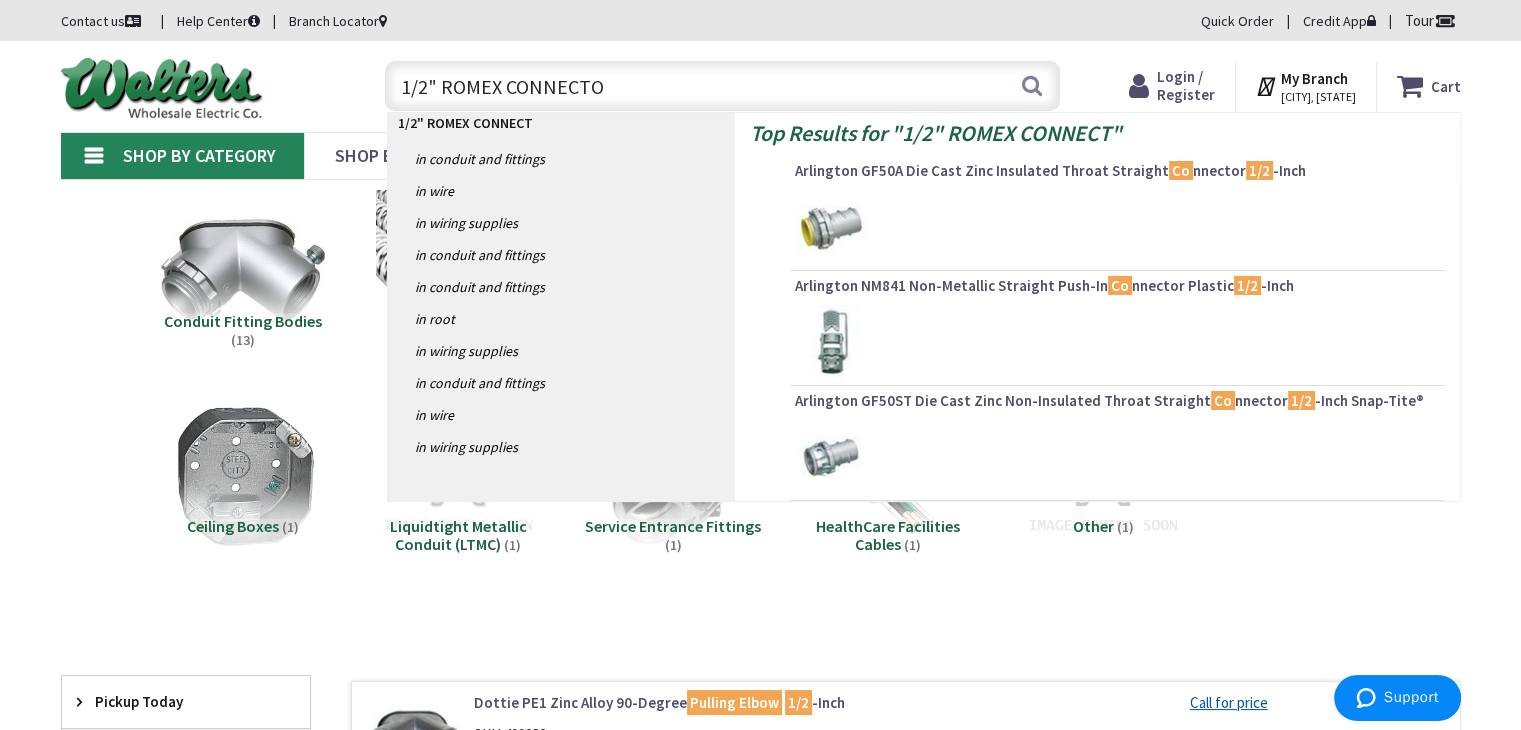 type on "1/2" ROMEX CONNECTOR" 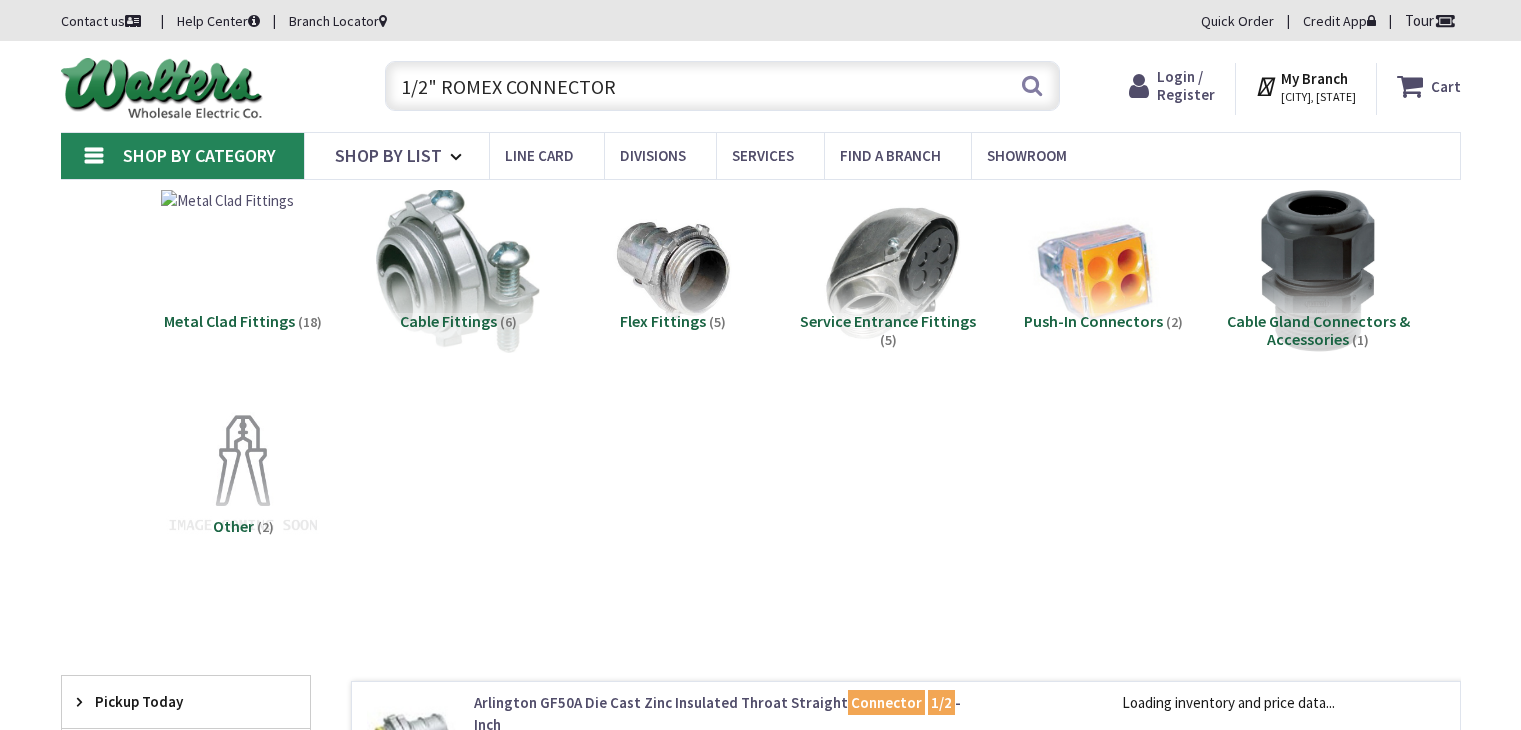 scroll, scrollTop: 0, scrollLeft: 0, axis: both 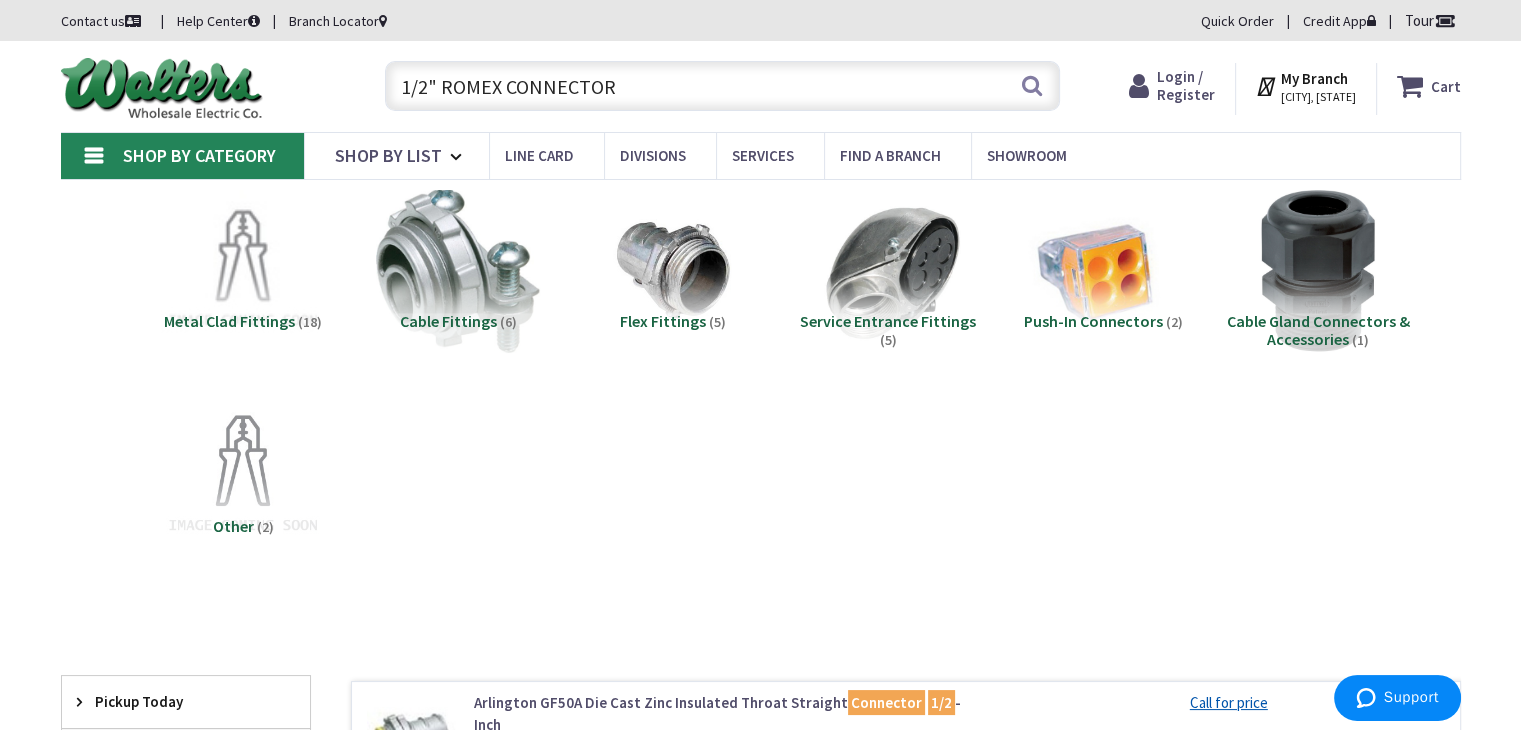 click on "1/2" ROMEX CONNECTOR" at bounding box center [722, 86] 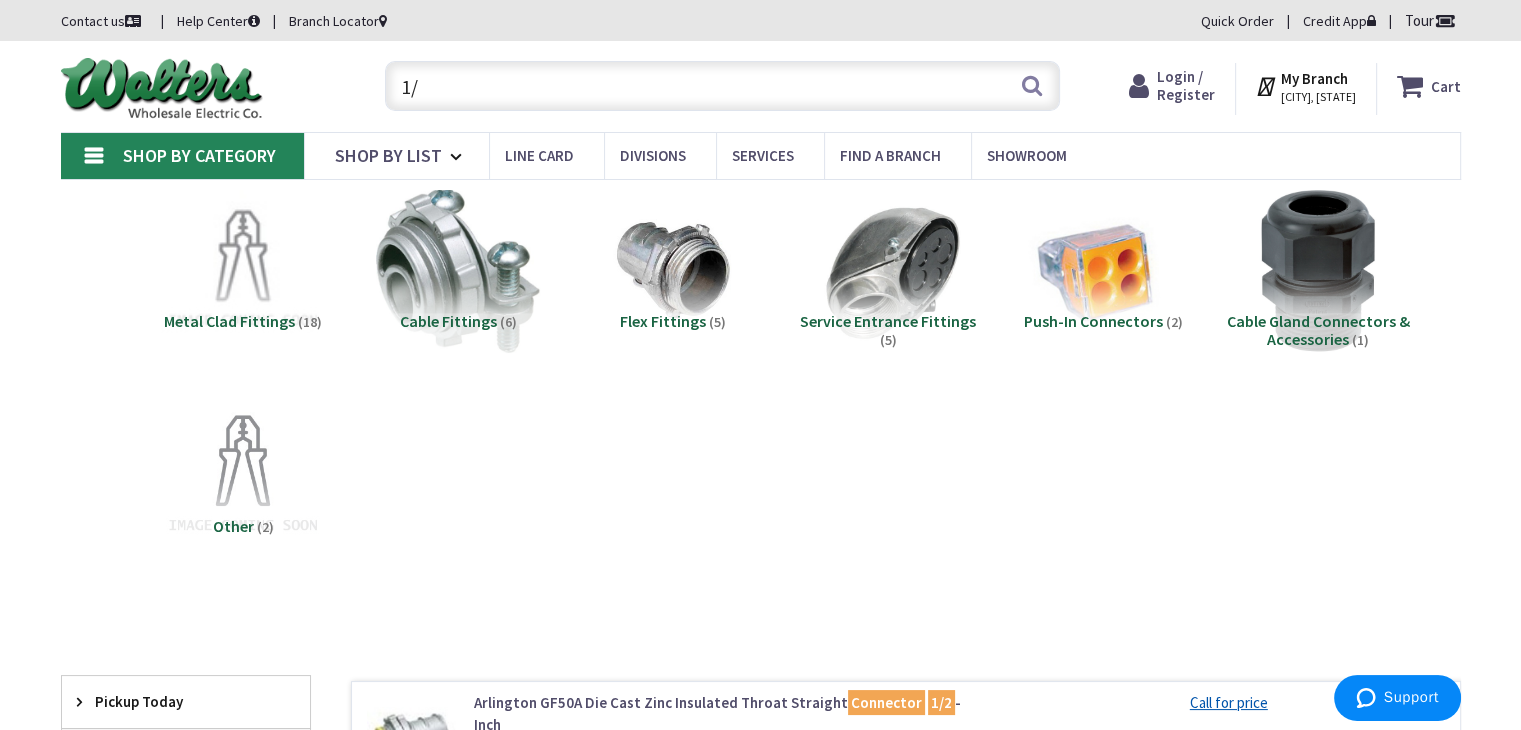 type on "1" 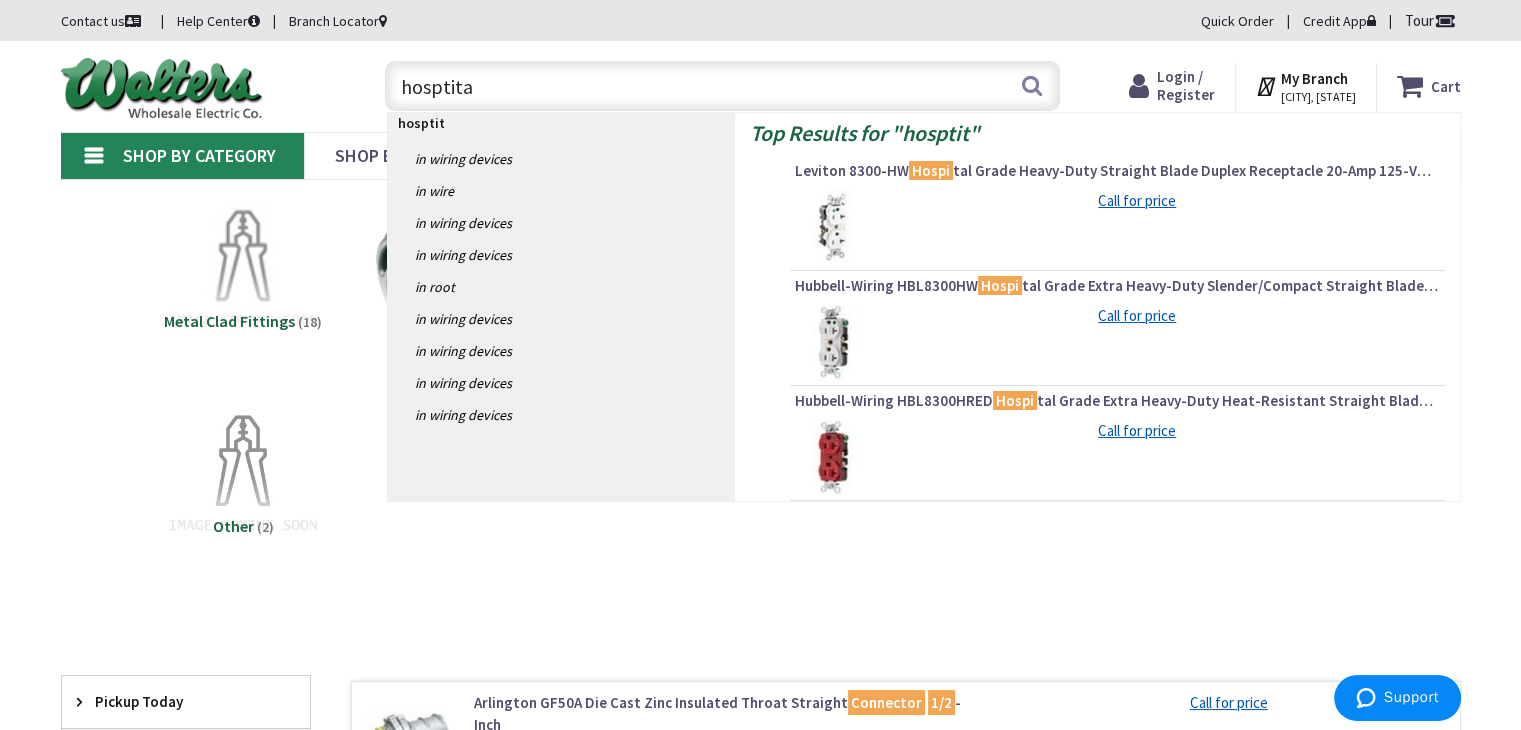 type on "hosptital" 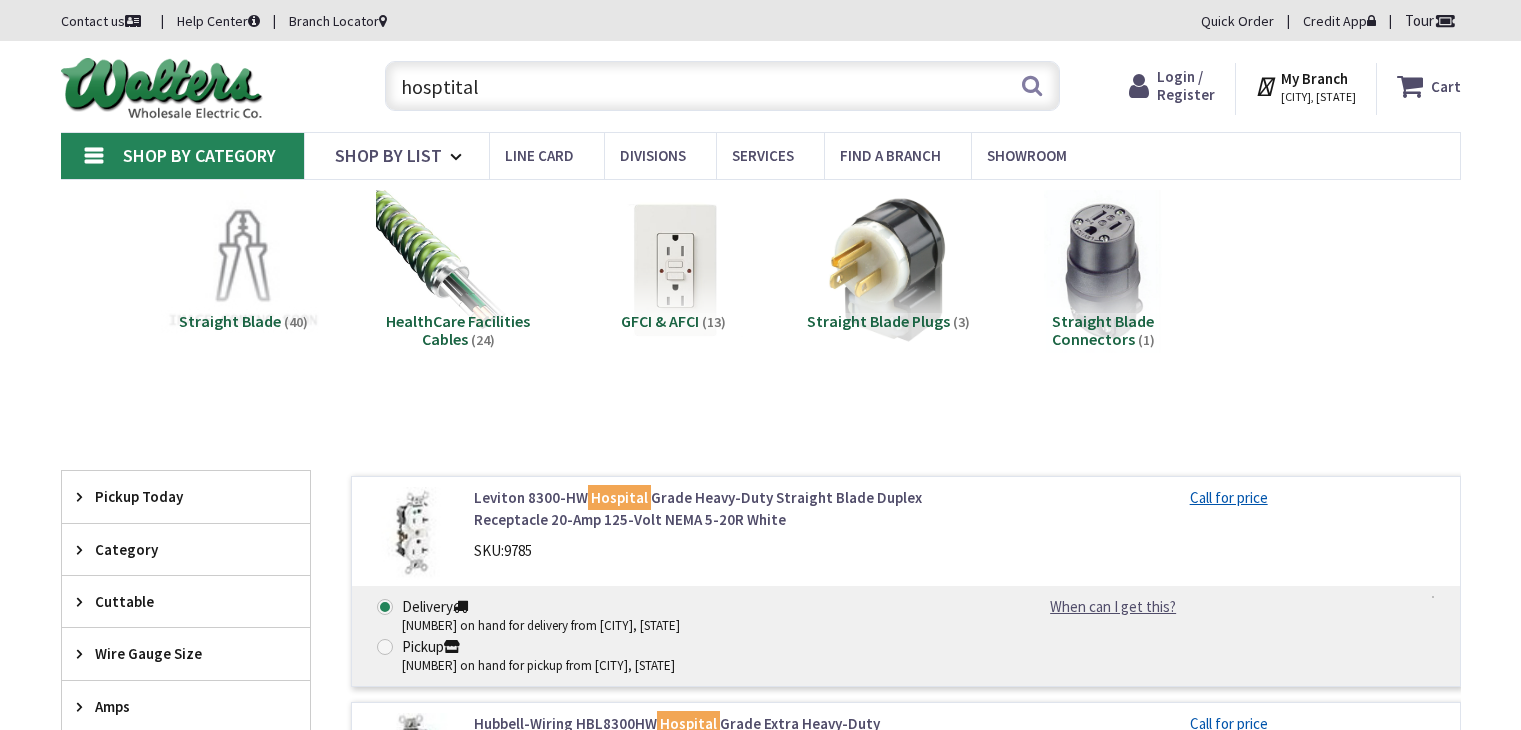 scroll, scrollTop: 0, scrollLeft: 0, axis: both 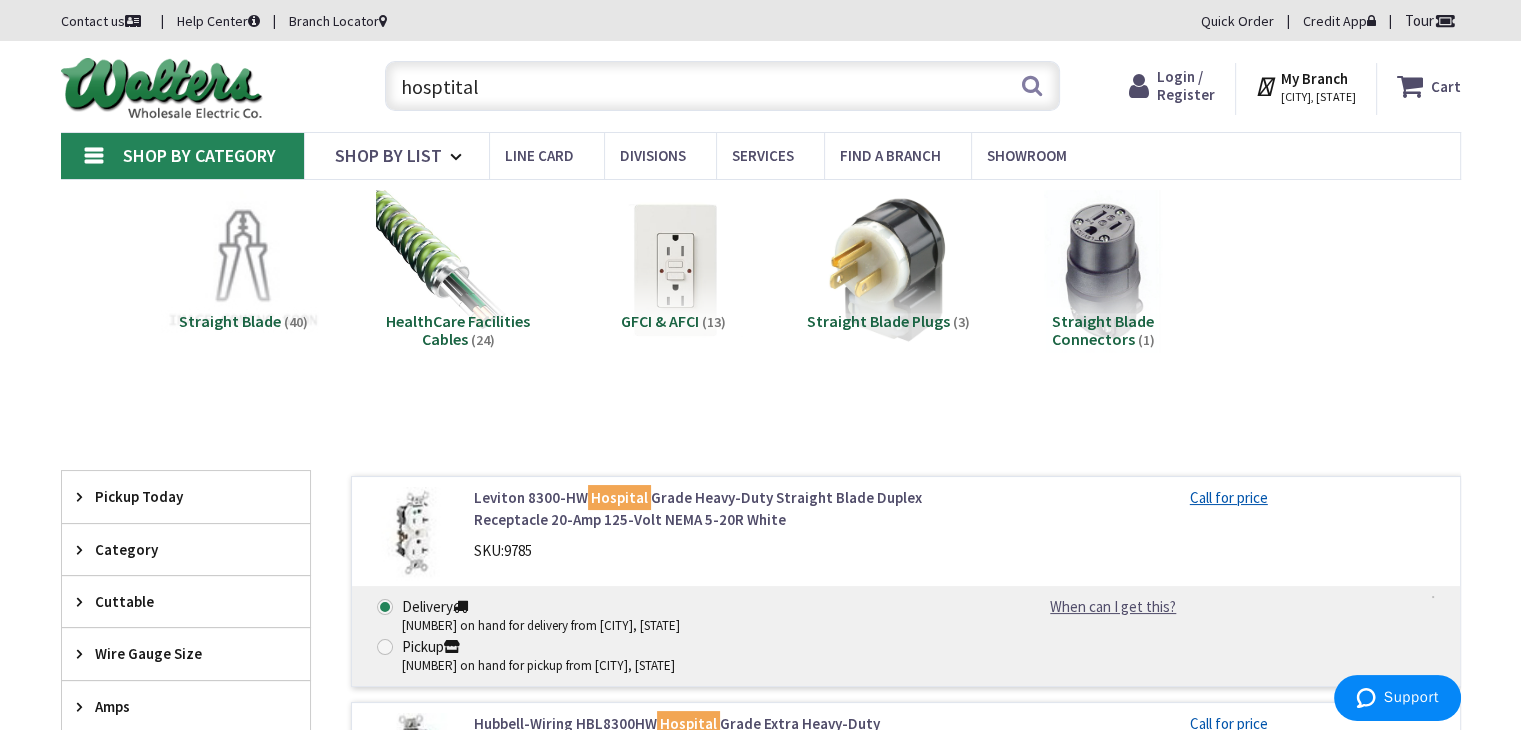 click on "hosptital" at bounding box center (722, 86) 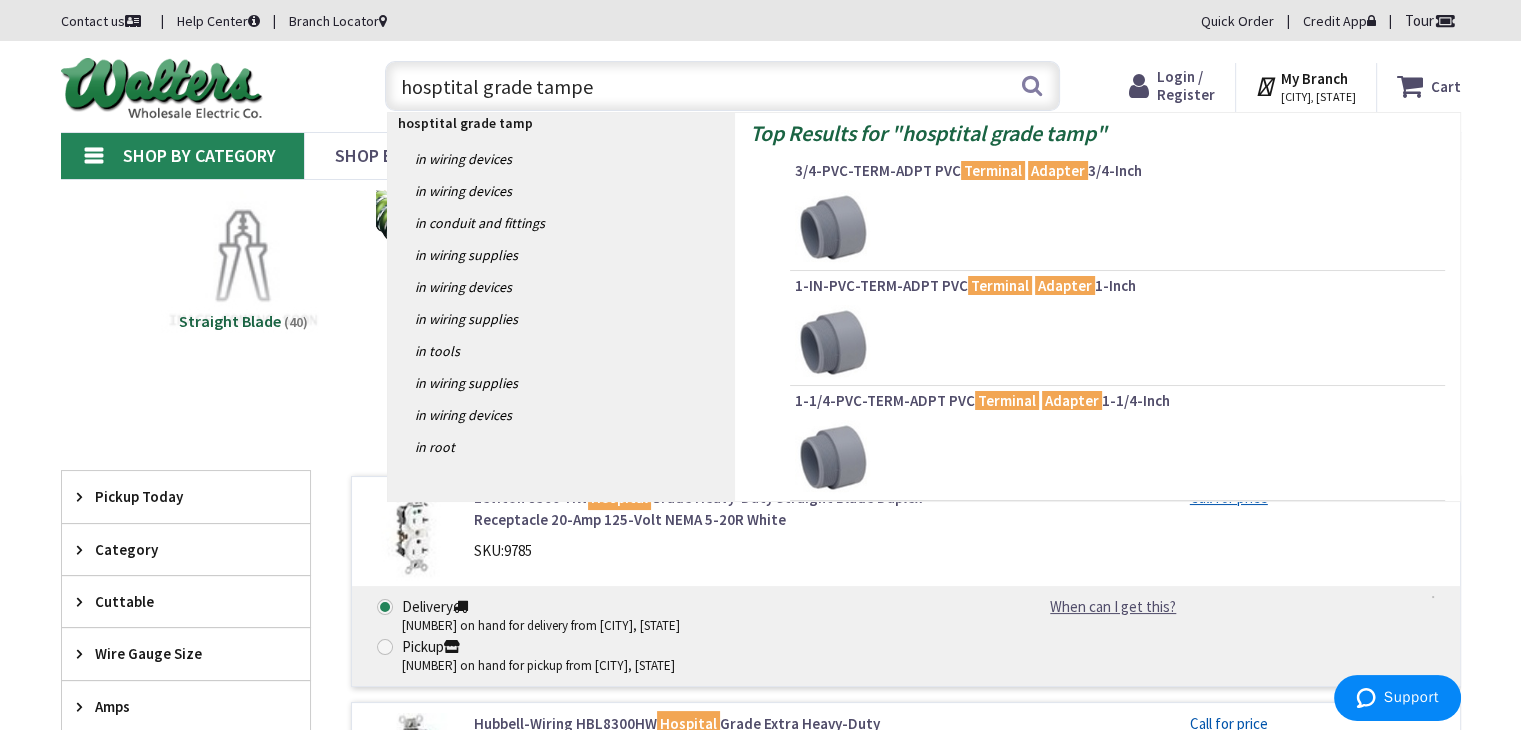 type on "hosptital grade tamper" 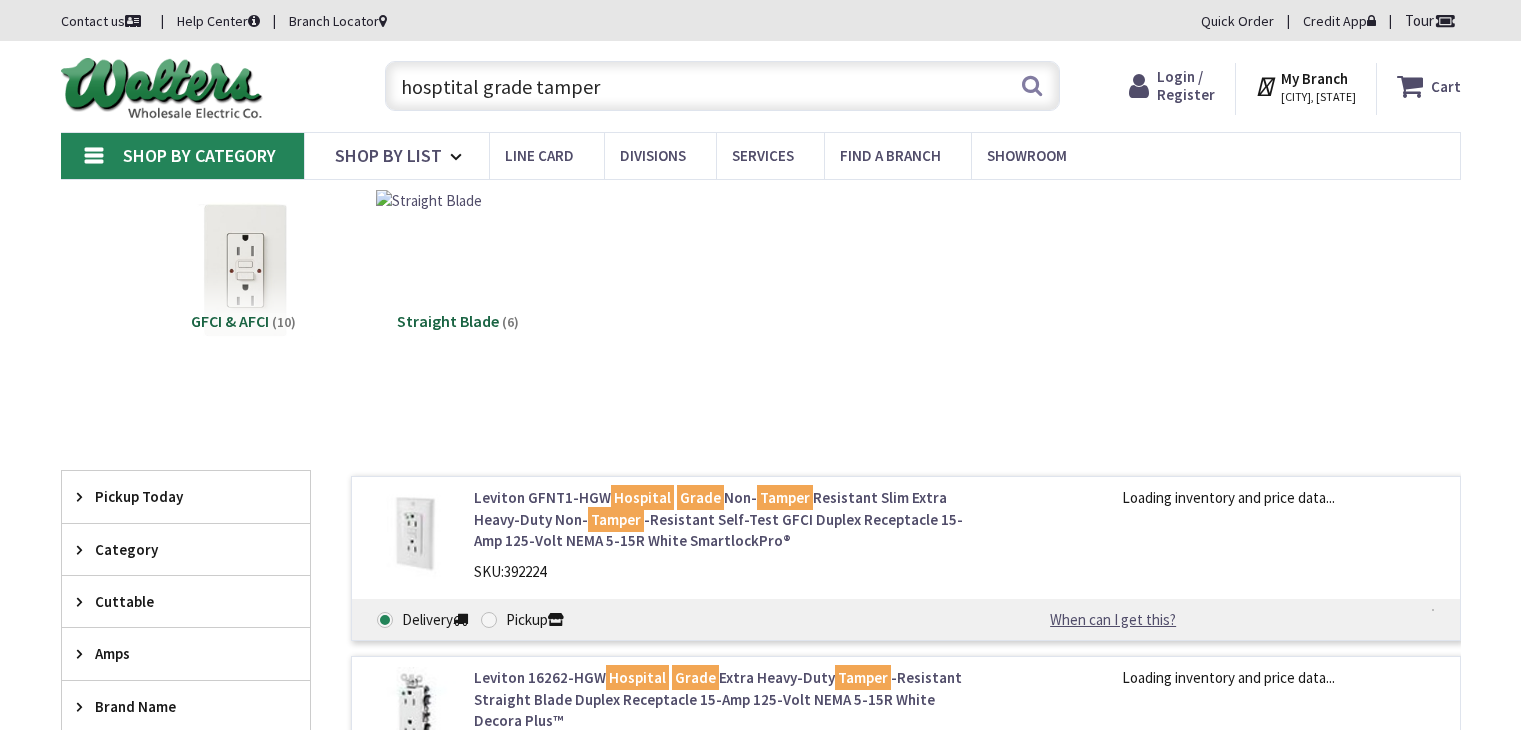 scroll, scrollTop: 0, scrollLeft: 0, axis: both 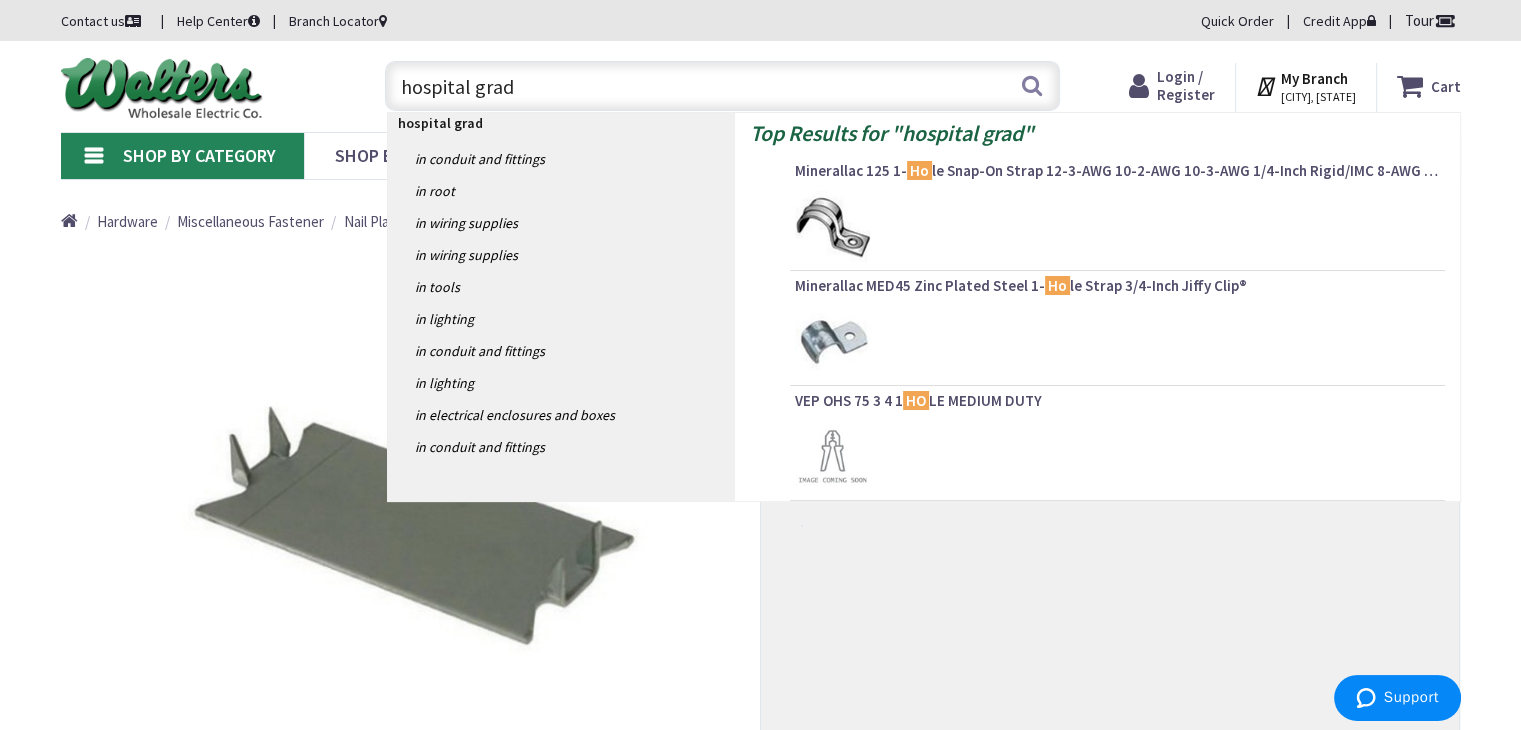type on "hospital grade" 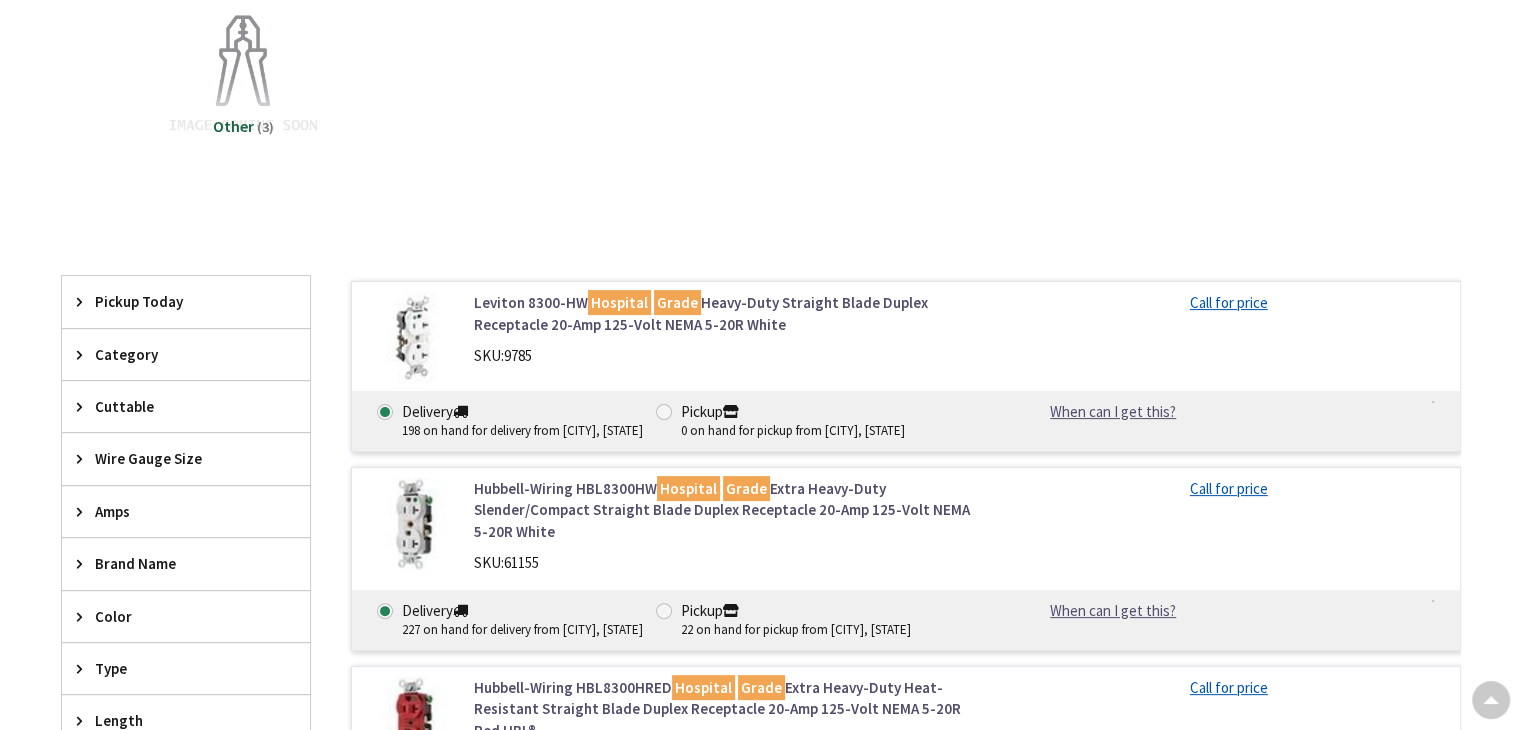 scroll, scrollTop: 400, scrollLeft: 0, axis: vertical 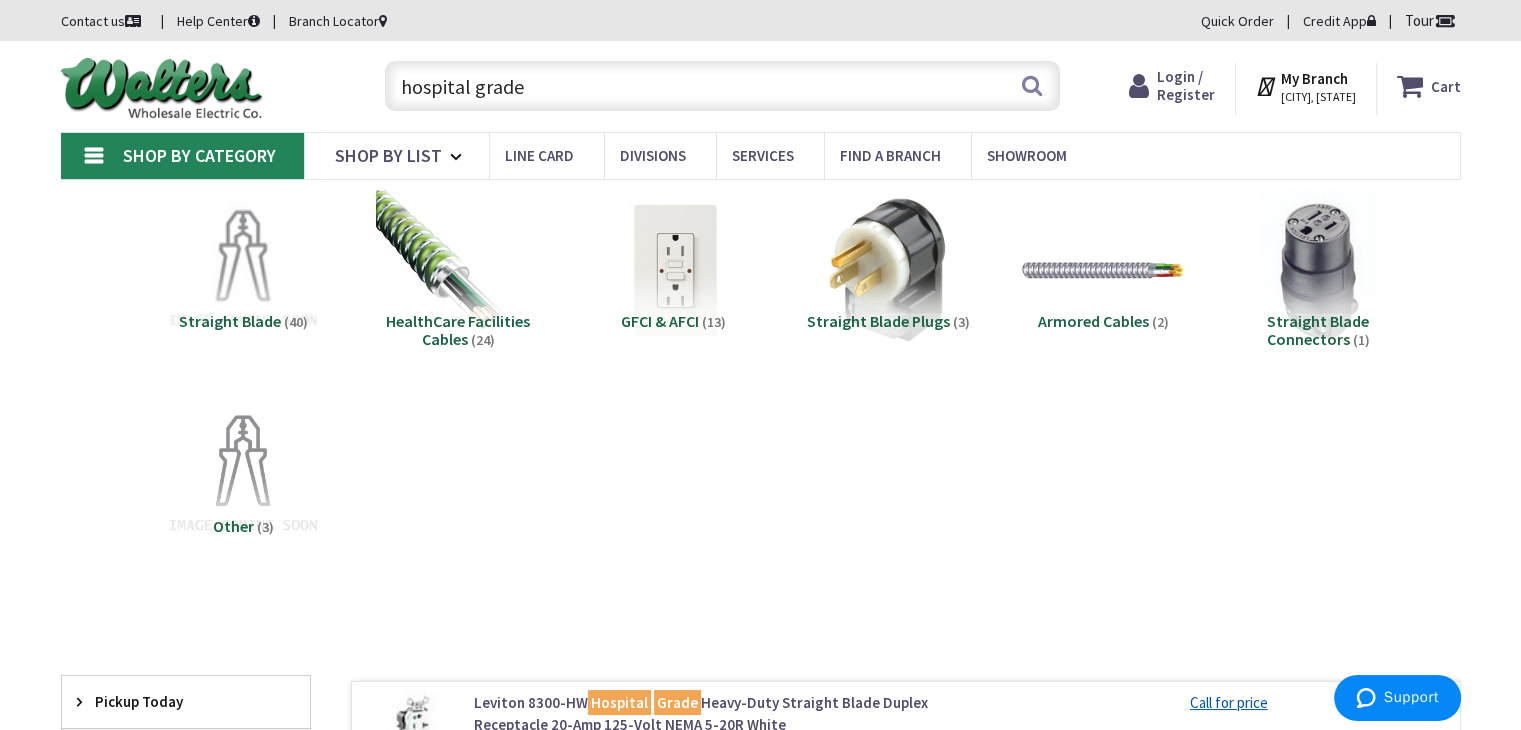 click on "hospital grade" at bounding box center (722, 86) 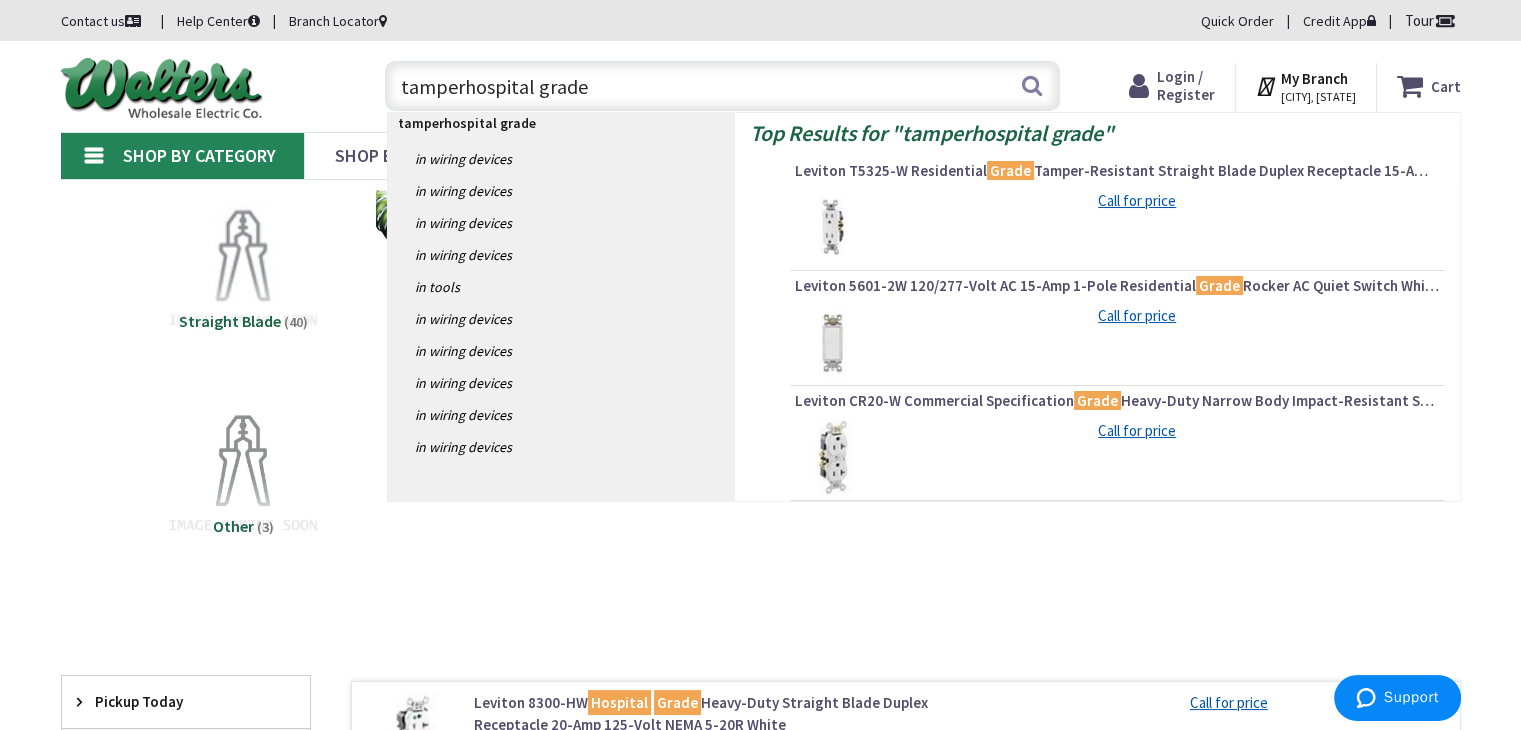 type on "tamper hospital grade" 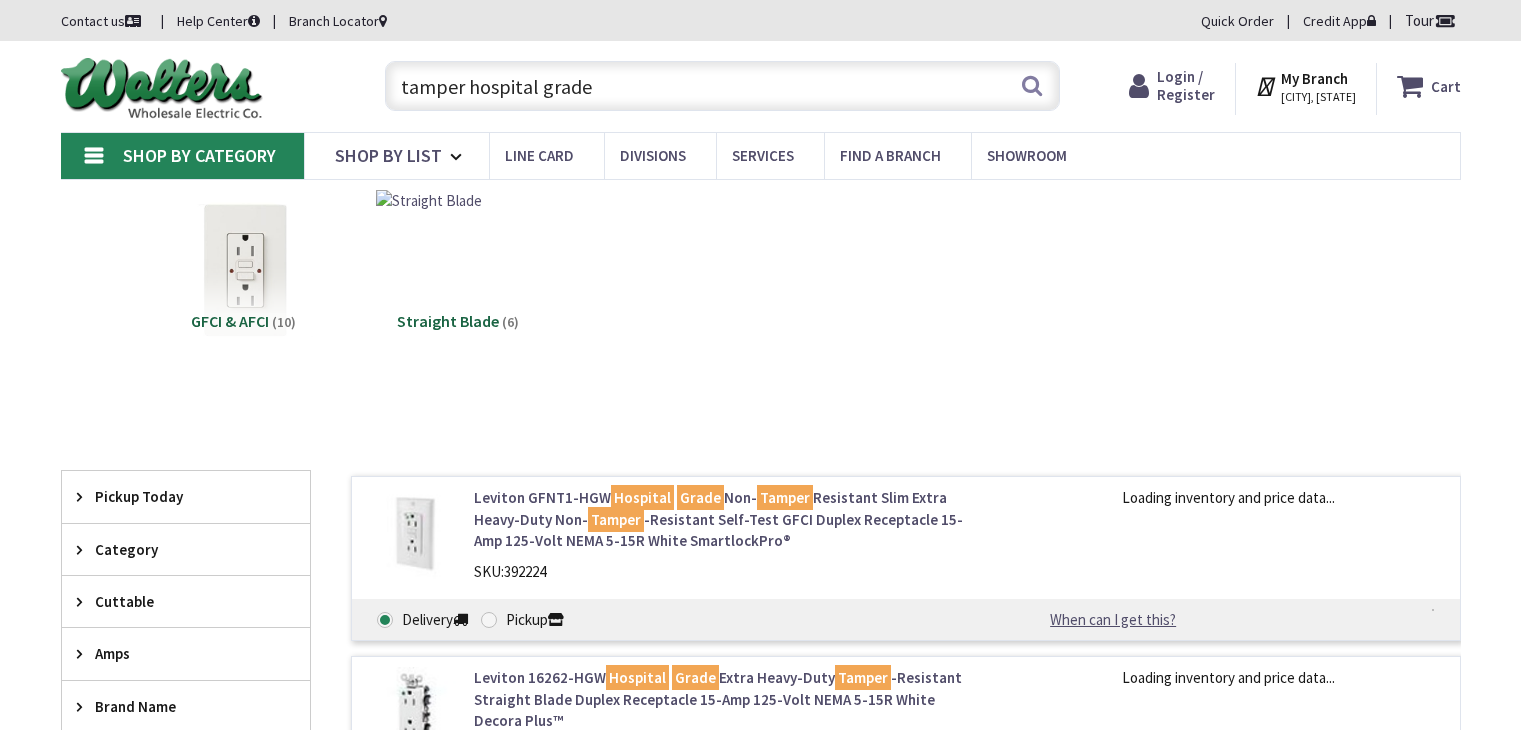 scroll, scrollTop: 0, scrollLeft: 0, axis: both 